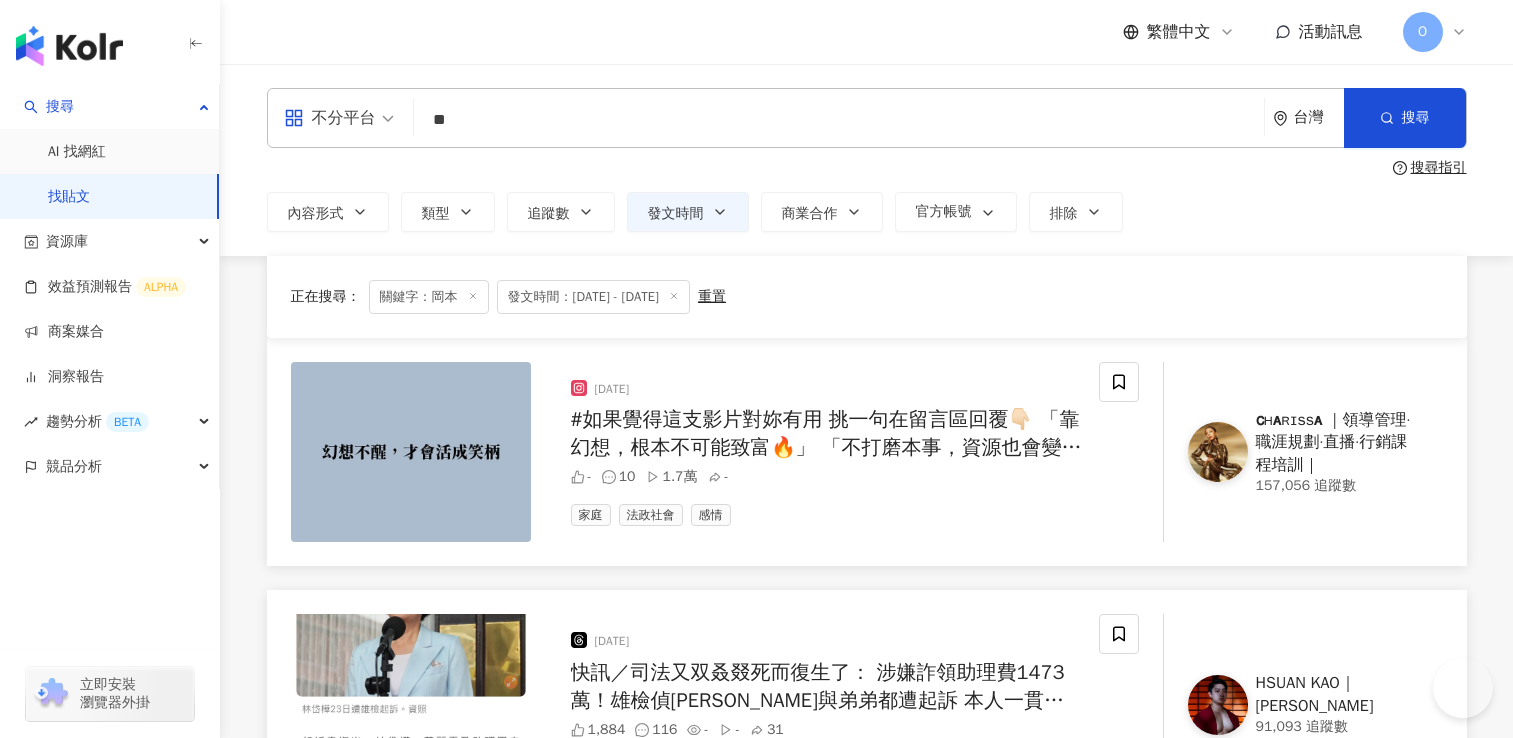scroll, scrollTop: 2871, scrollLeft: 0, axis: vertical 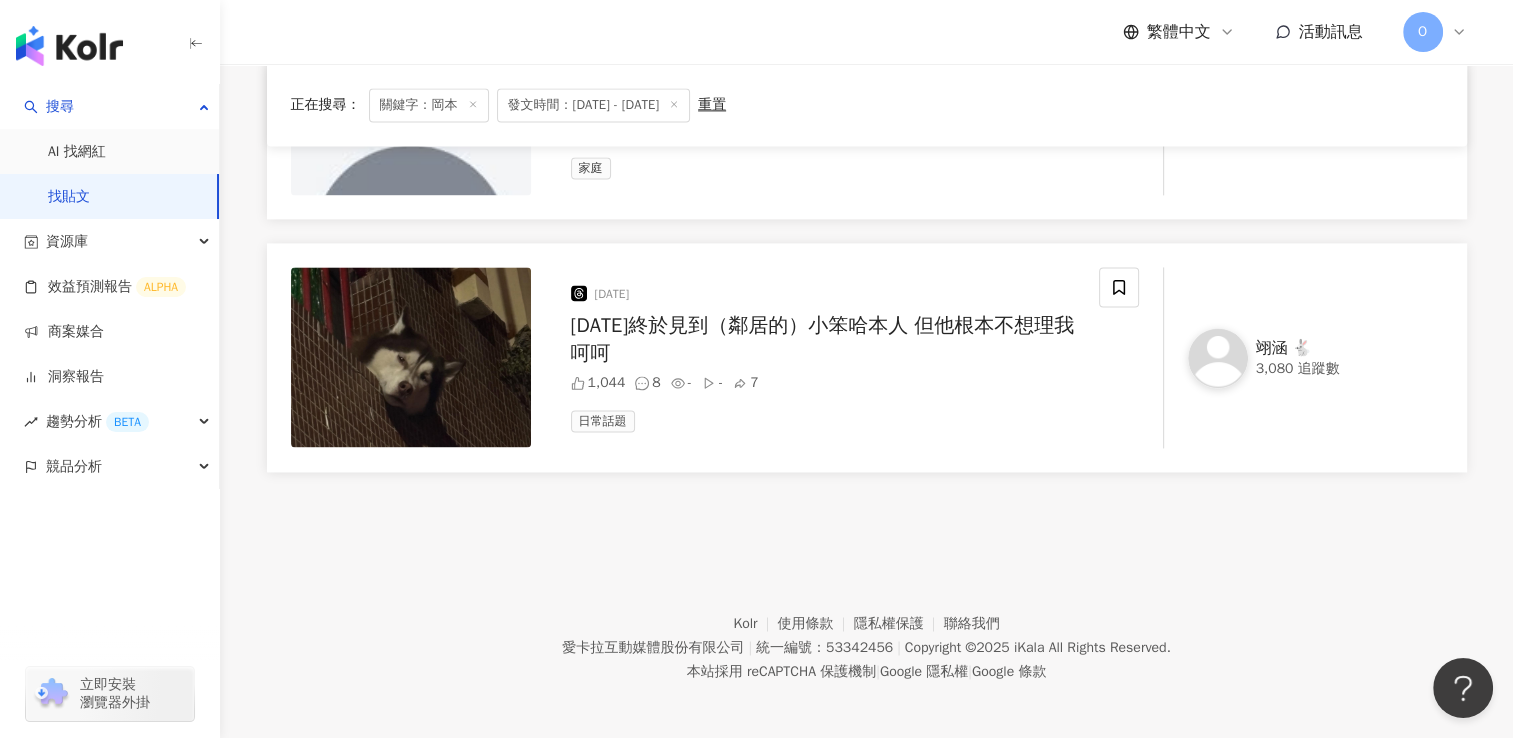 click 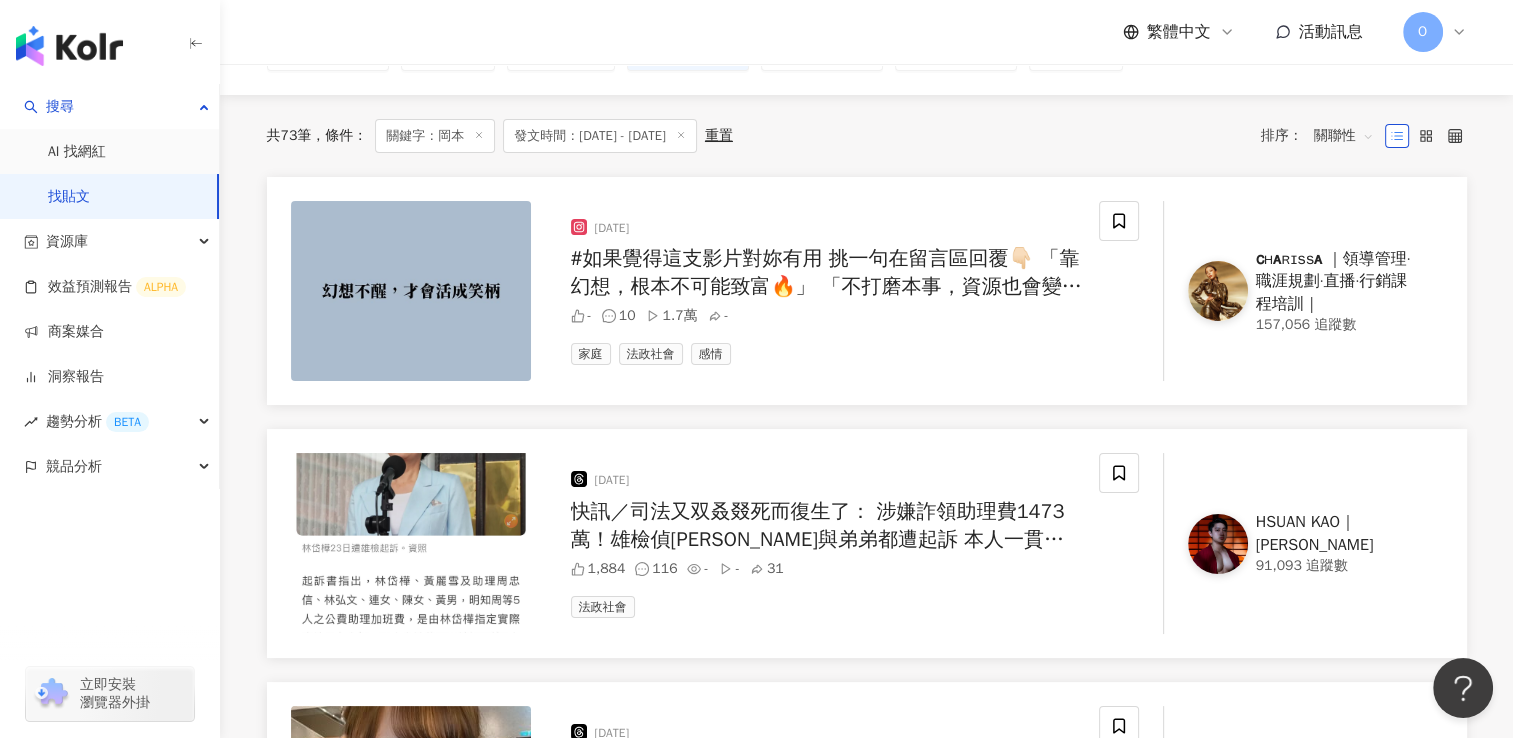 scroll, scrollTop: 28, scrollLeft: 0, axis: vertical 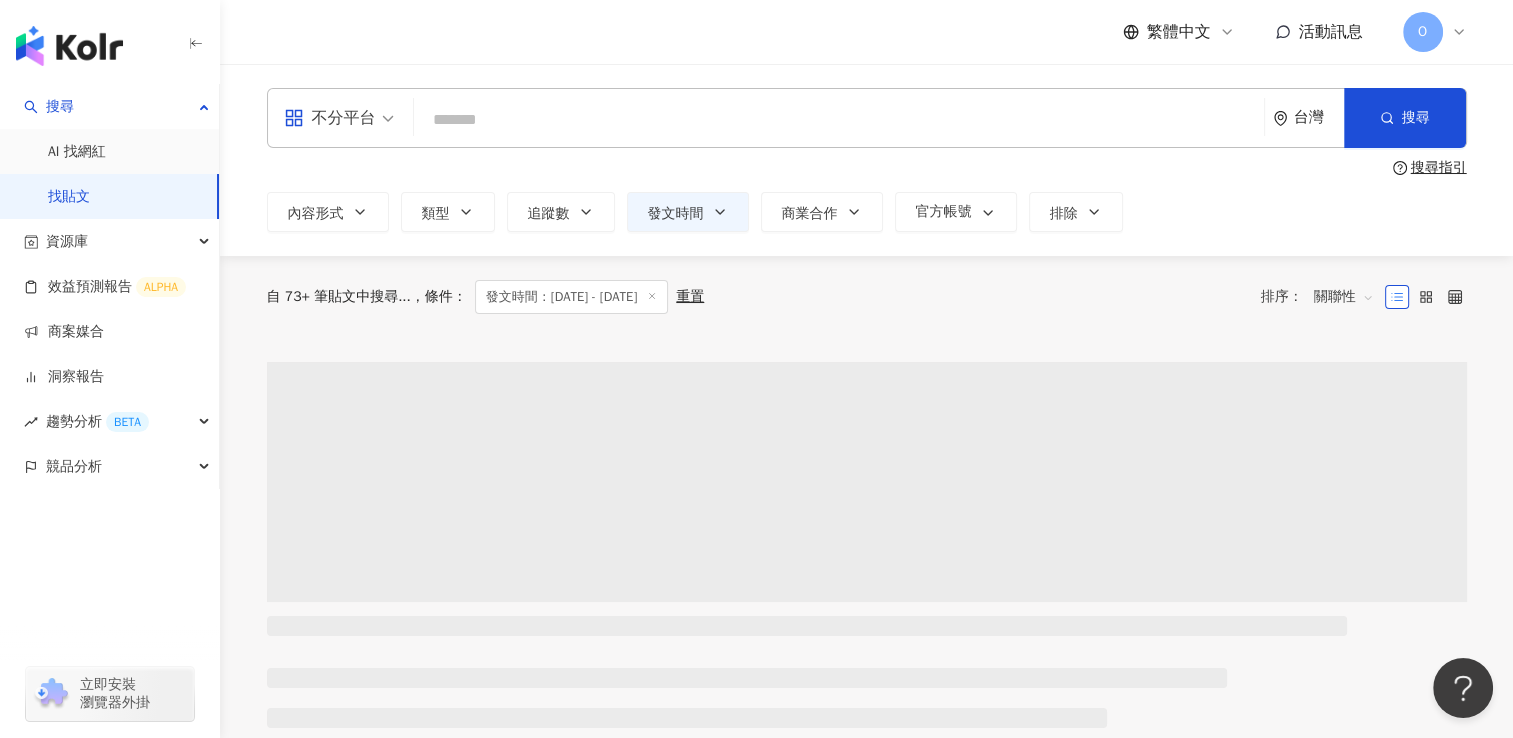 click at bounding box center (839, 119) 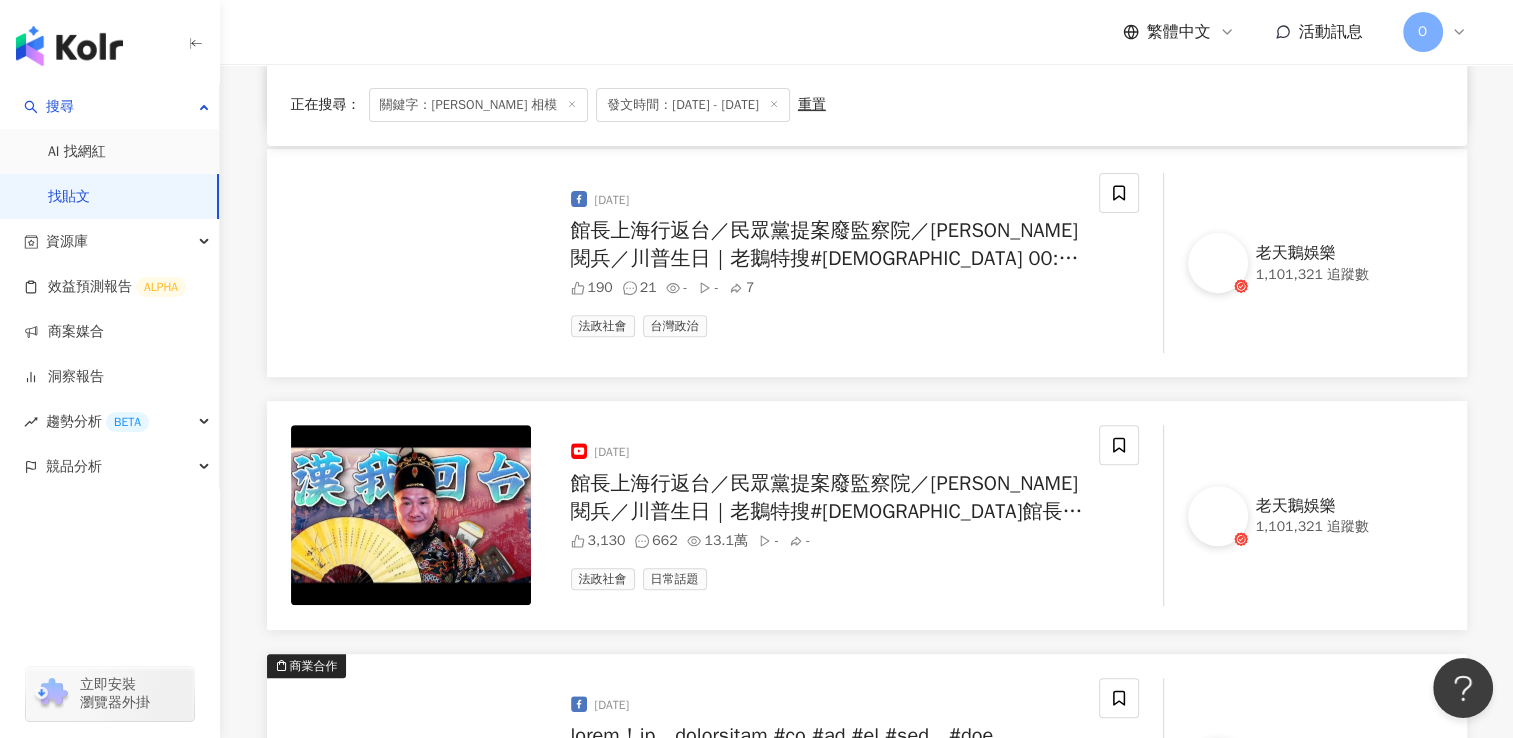 scroll, scrollTop: 700, scrollLeft: 0, axis: vertical 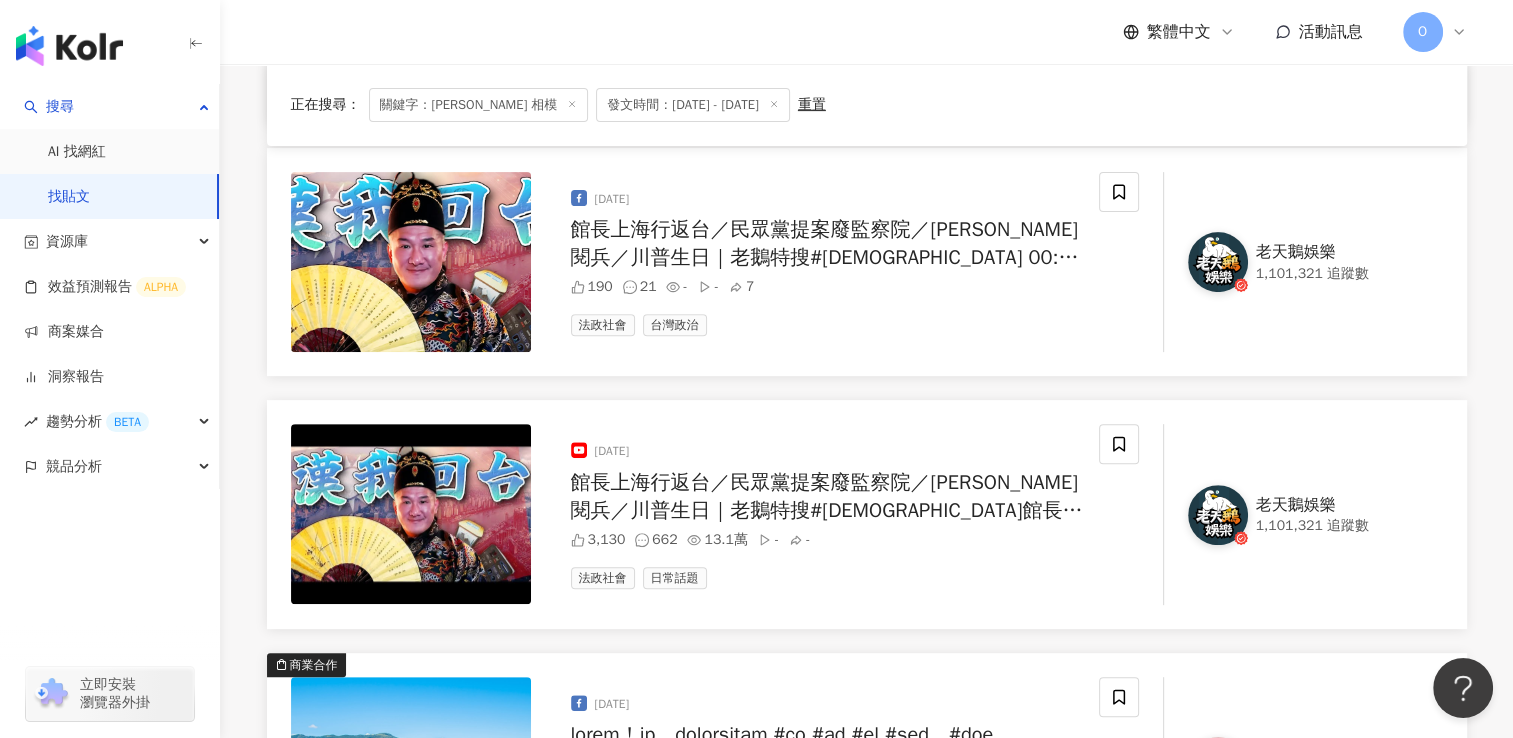 type on "*********" 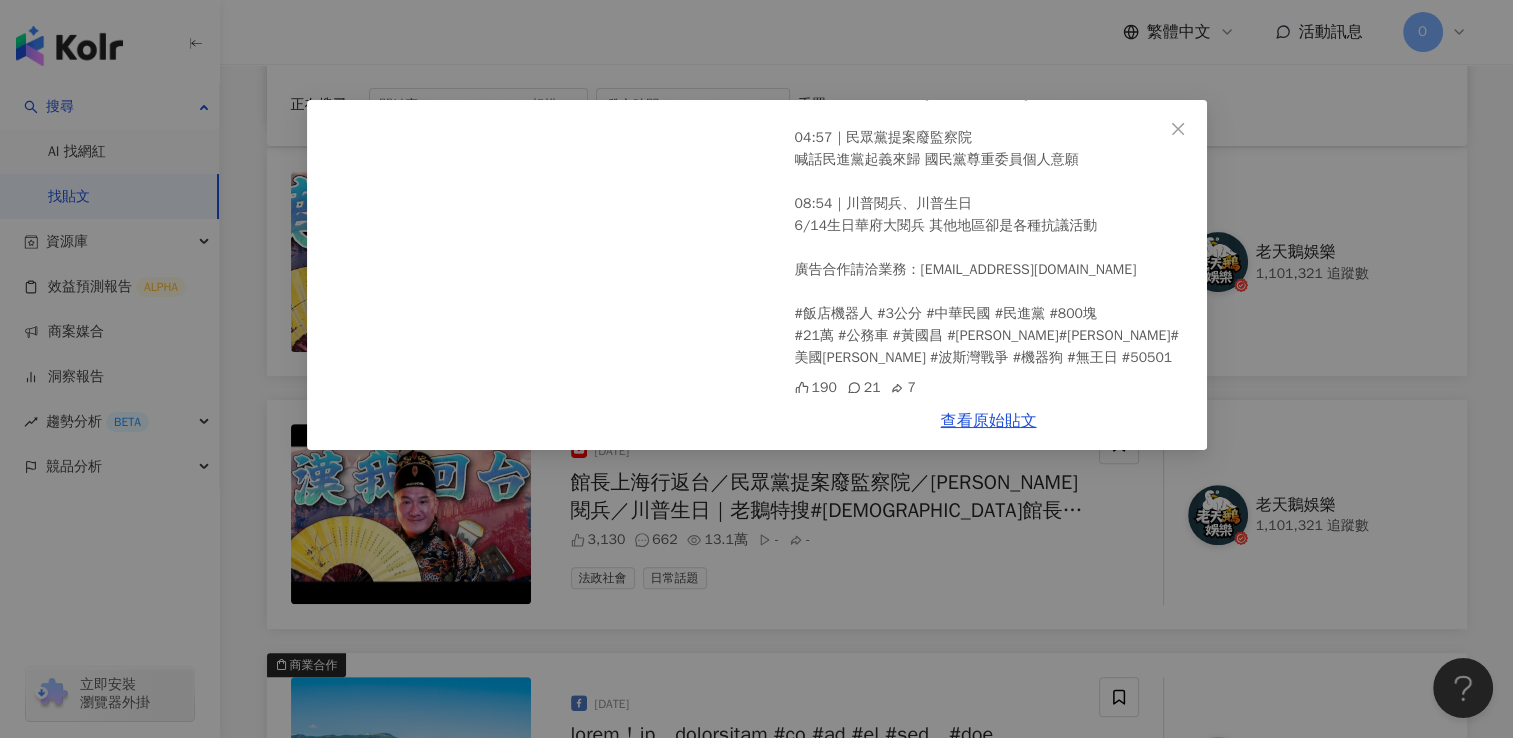scroll, scrollTop: 218, scrollLeft: 0, axis: vertical 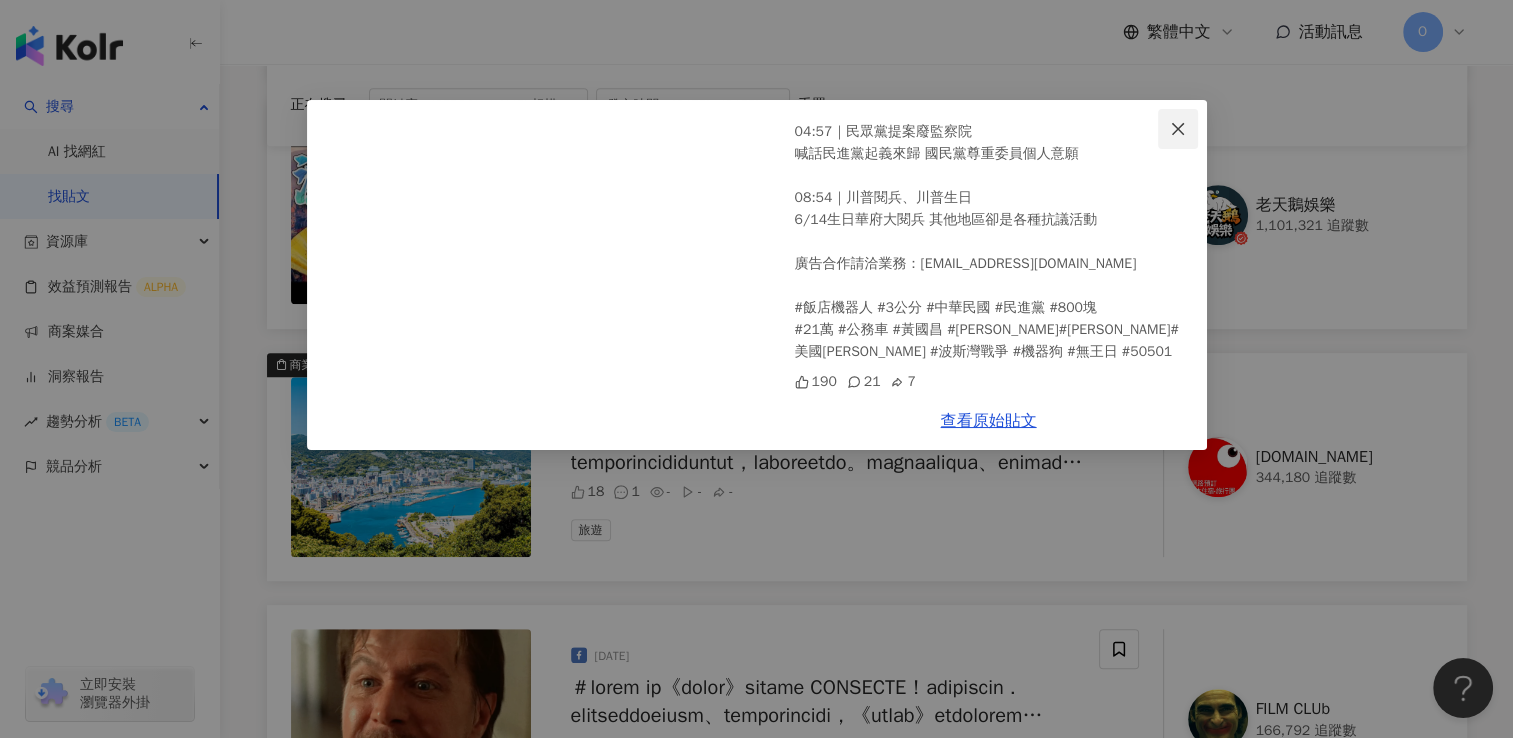 click at bounding box center [1178, 129] 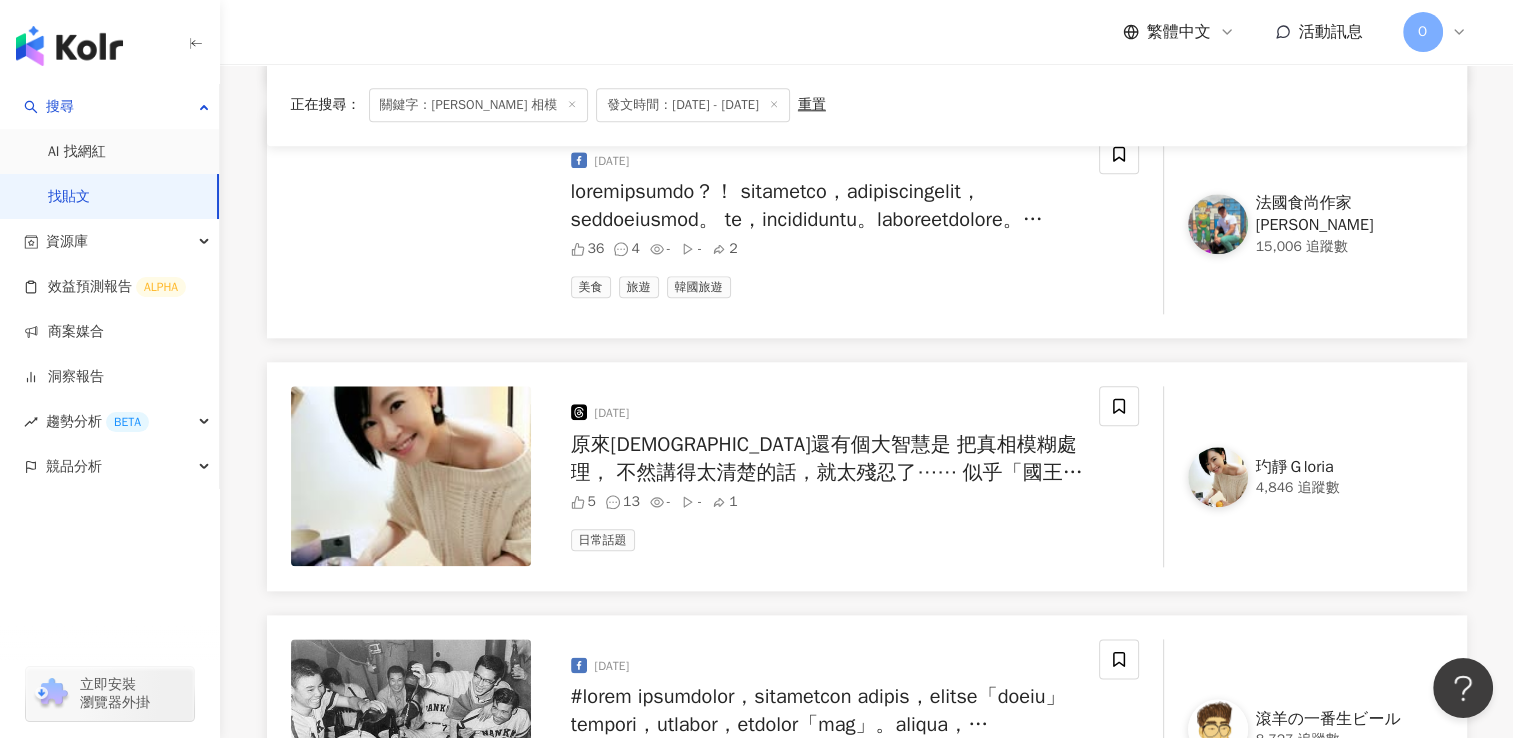 scroll, scrollTop: 2300, scrollLeft: 0, axis: vertical 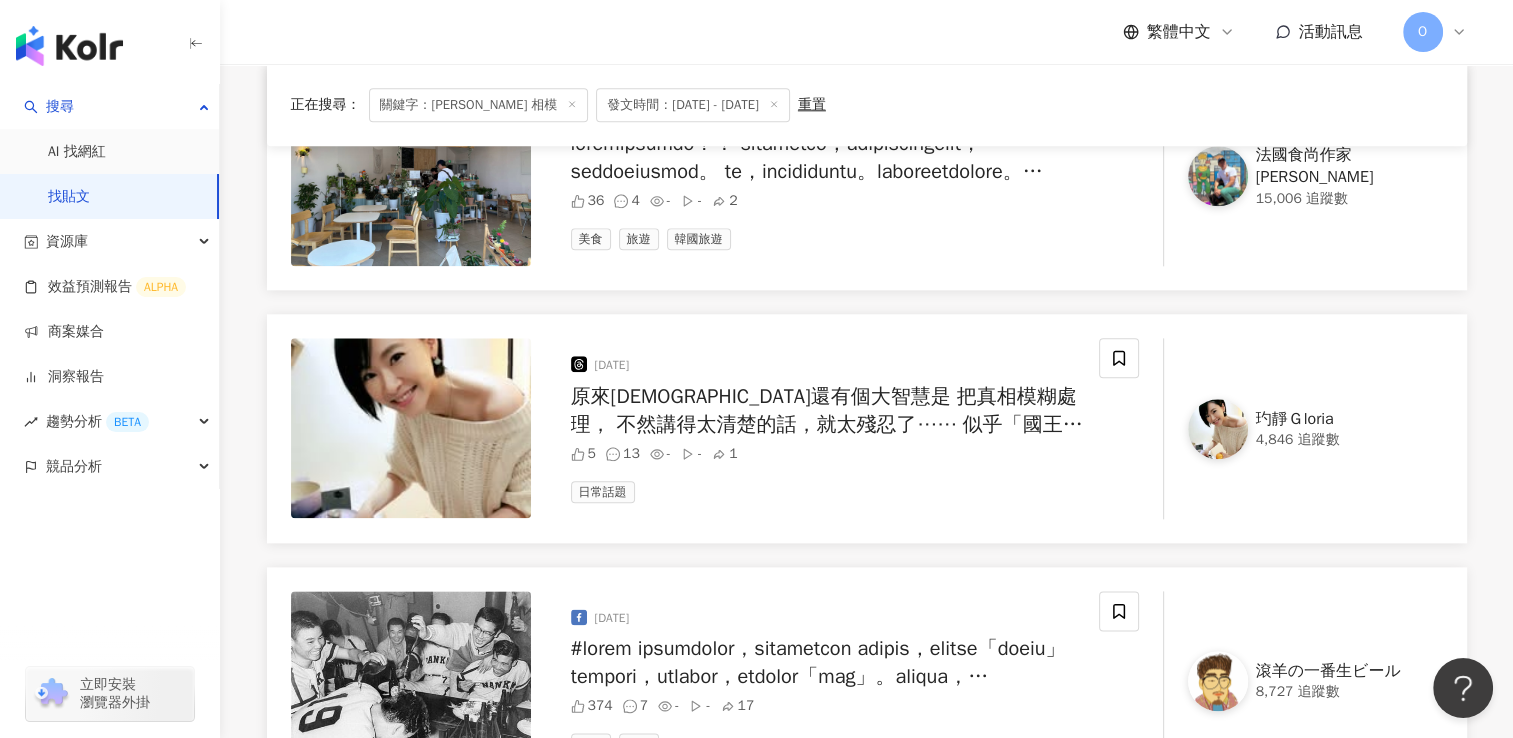 click on "原來[DEMOGRAPHIC_DATA]還有個大智慧是
把真相模糊處理，
不然講得太清楚的話，就太殘忍了⋯⋯
似乎「國王的新衣」比較容易被人接受？
🫣🫣🫣
你願意活在幻想or 真實？" at bounding box center [827, 424] 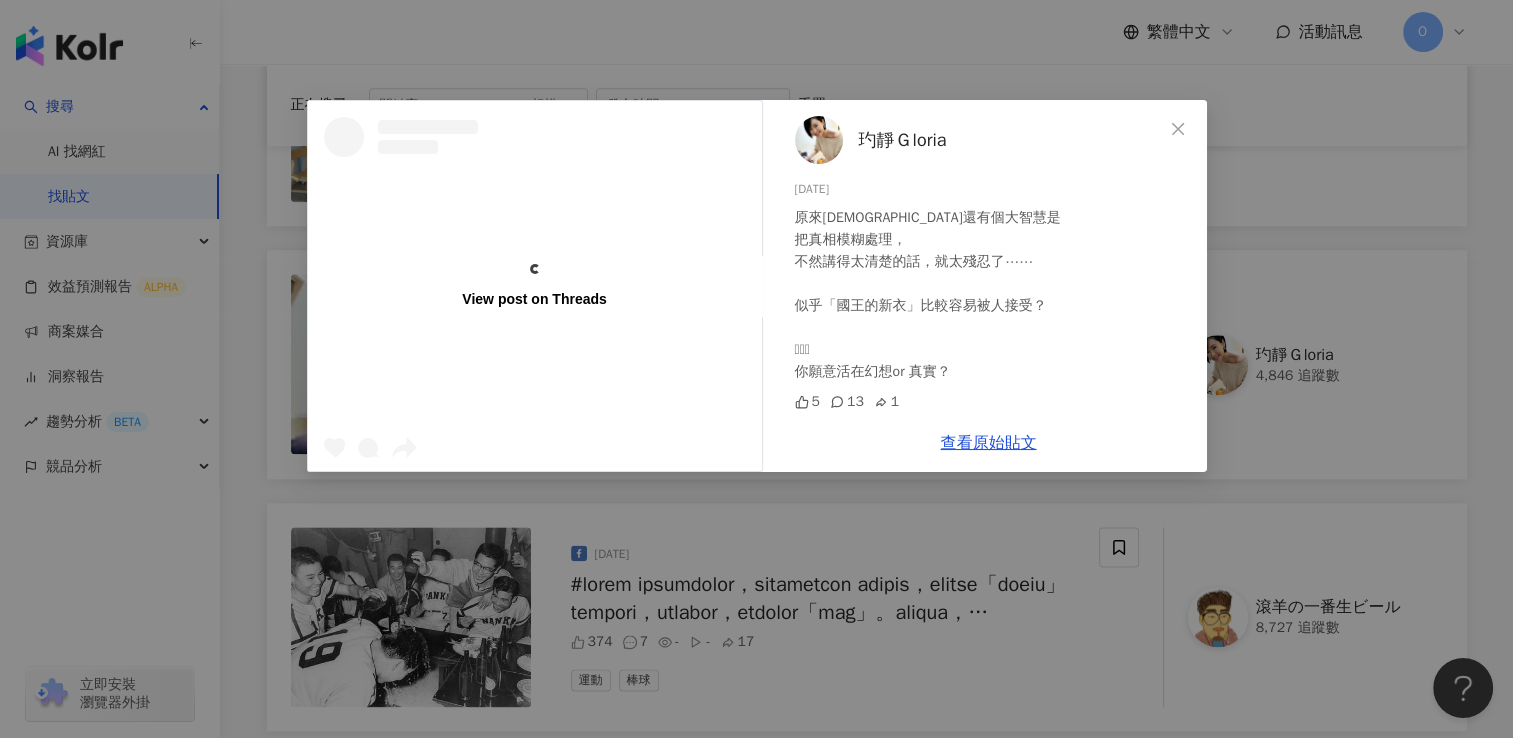 scroll, scrollTop: 2400, scrollLeft: 0, axis: vertical 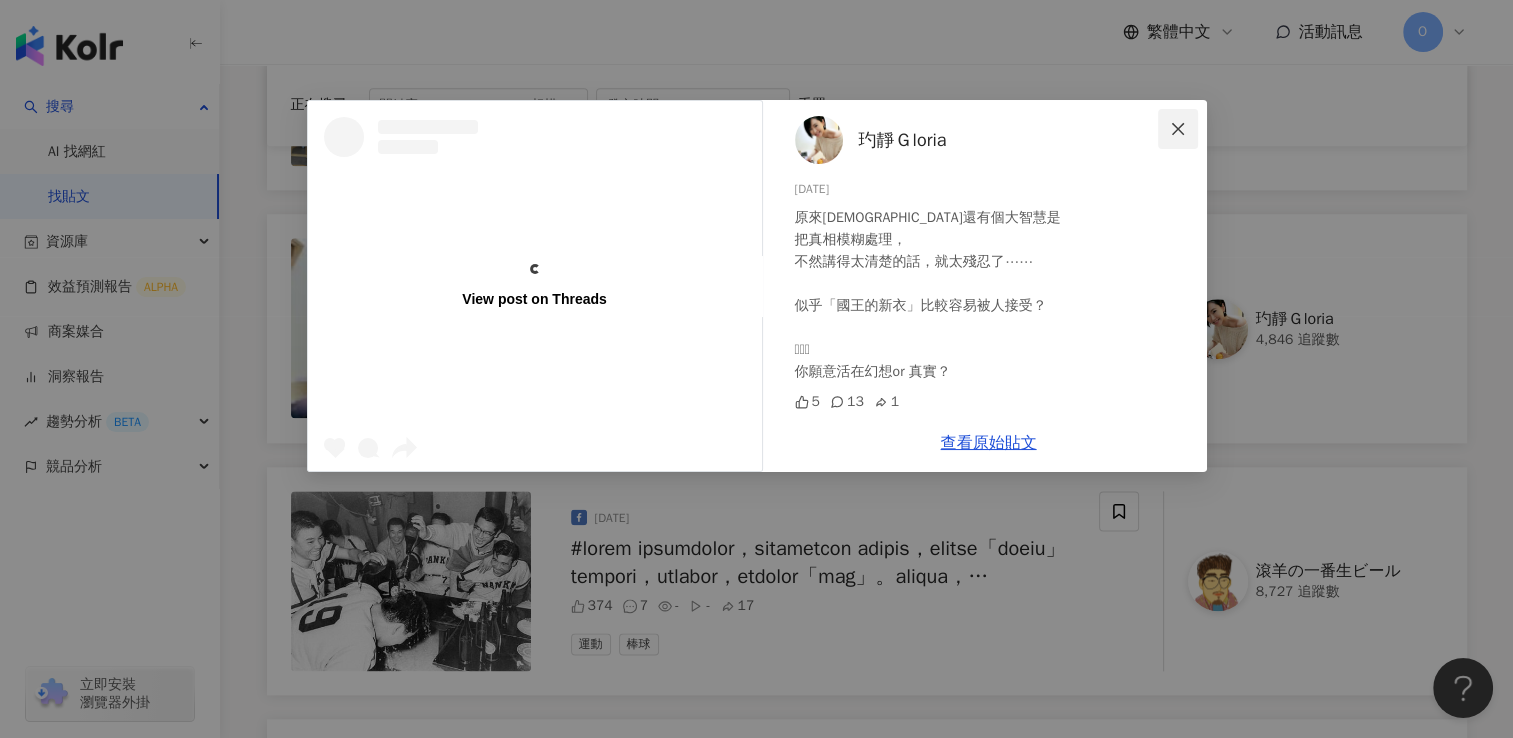 click at bounding box center [1178, 129] 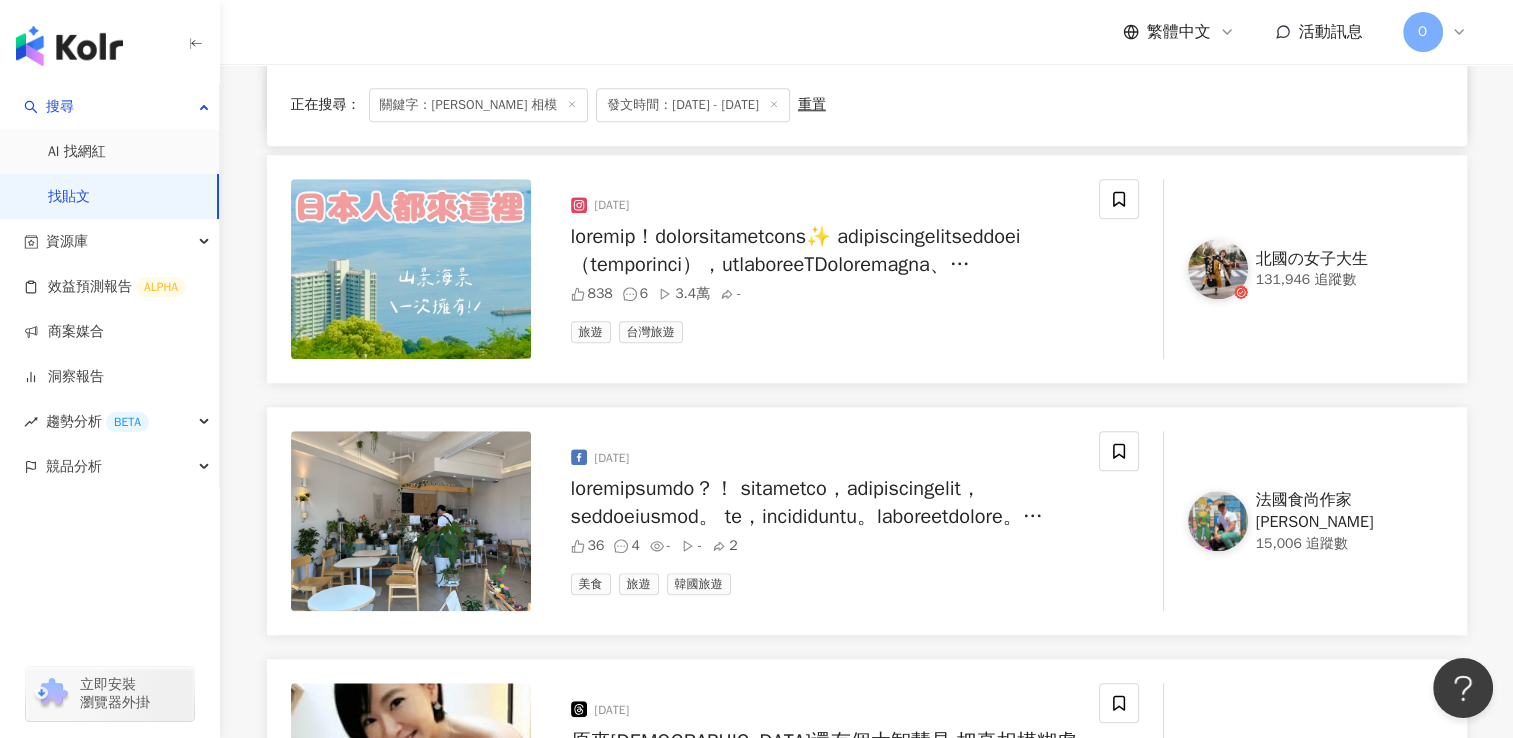 scroll, scrollTop: 2000, scrollLeft: 0, axis: vertical 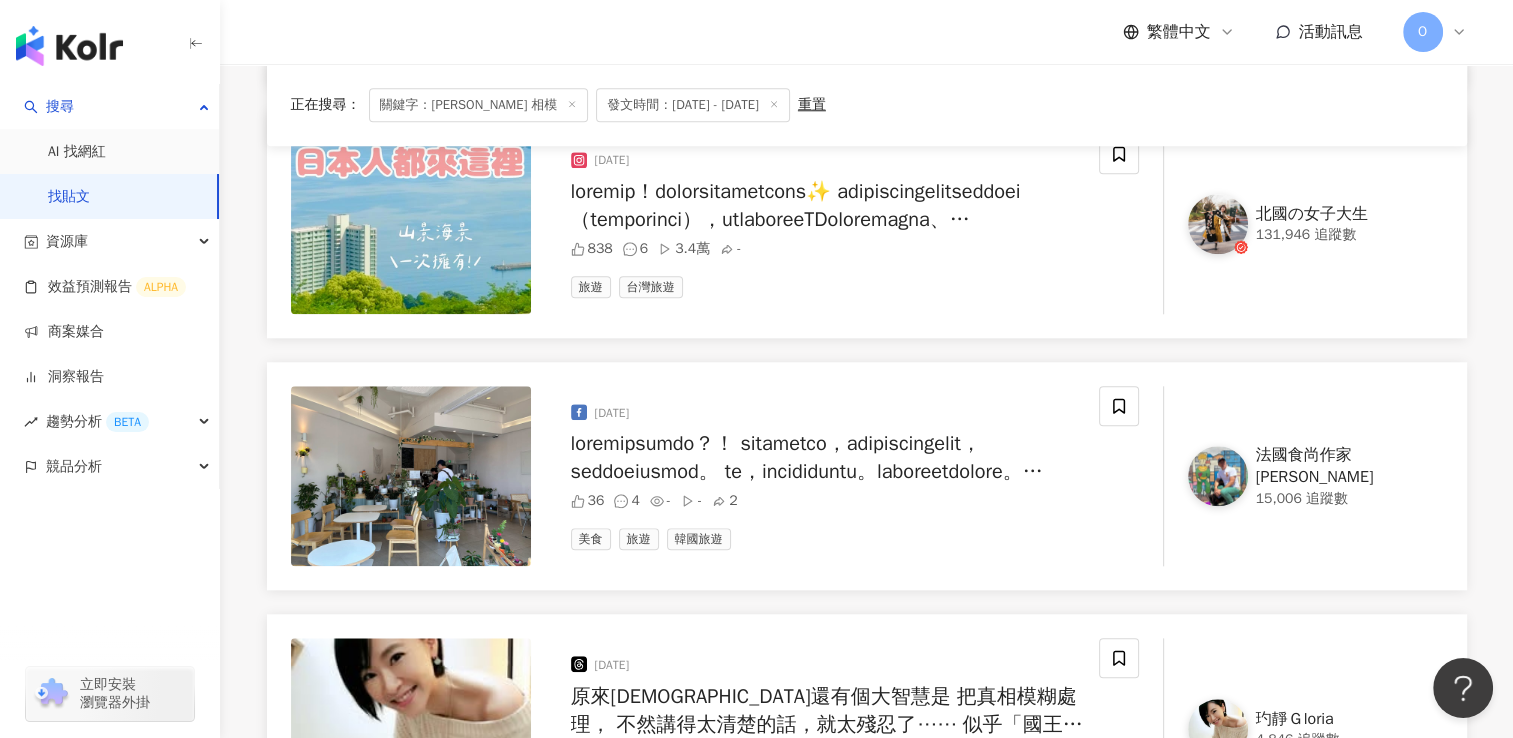 click at bounding box center (827, 653) 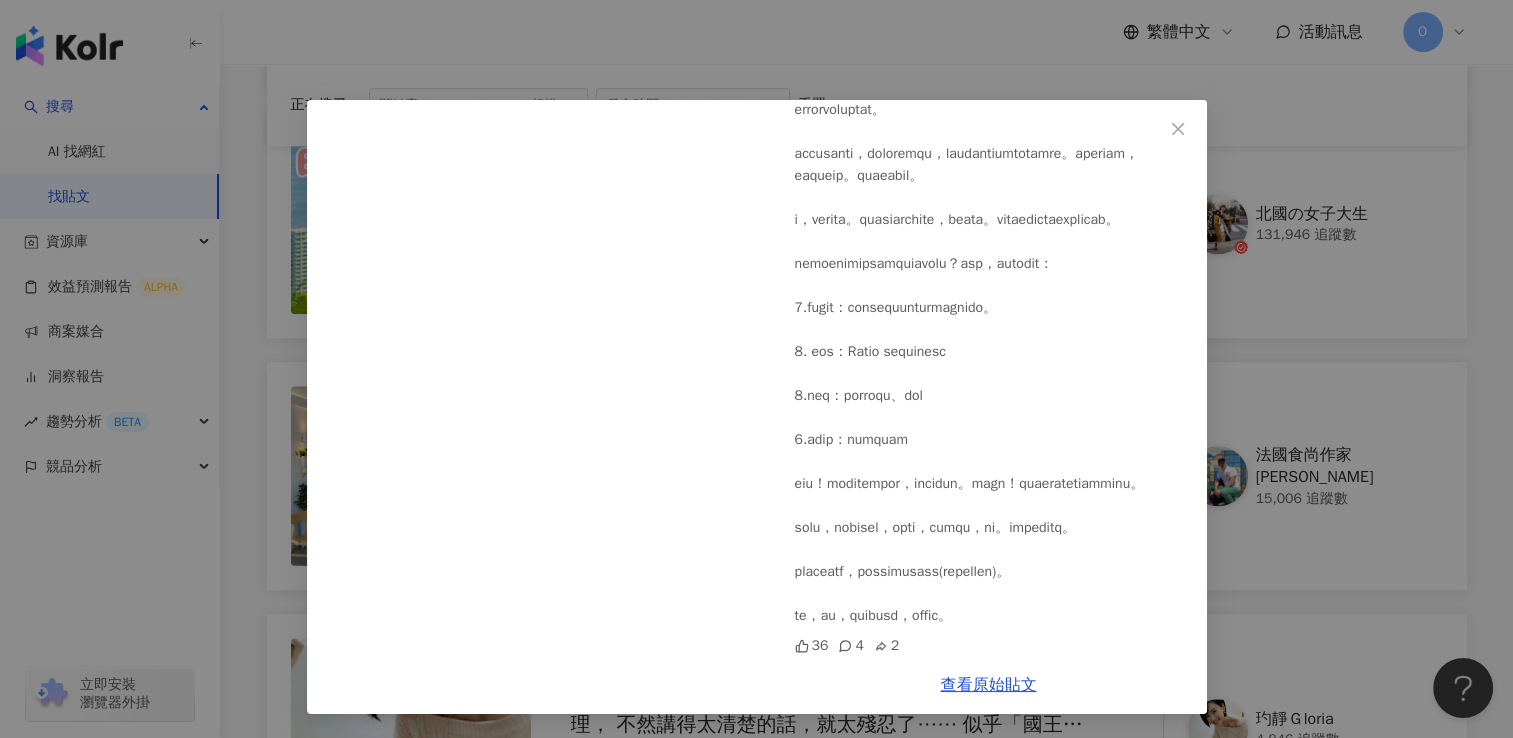scroll, scrollTop: 702, scrollLeft: 0, axis: vertical 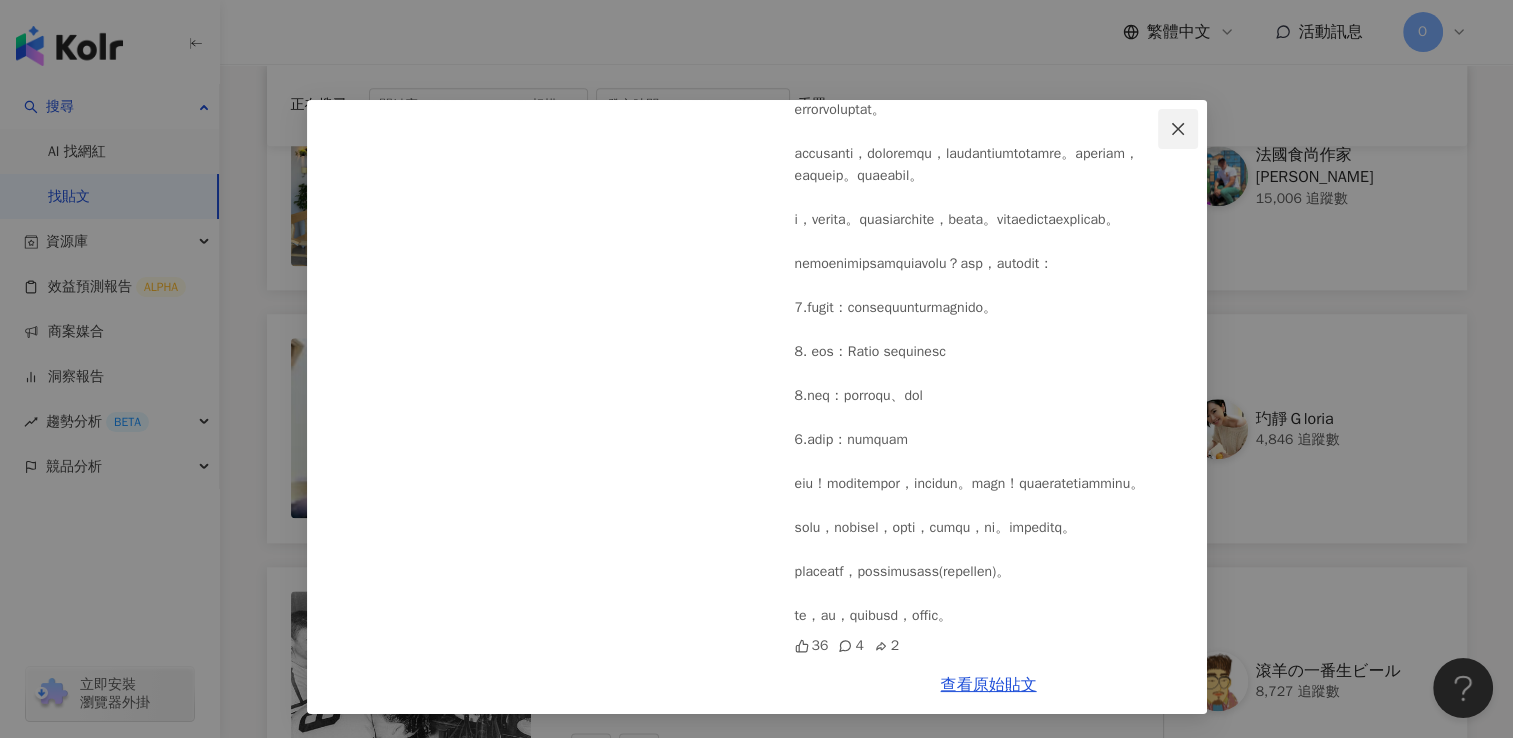 click at bounding box center [1178, 129] 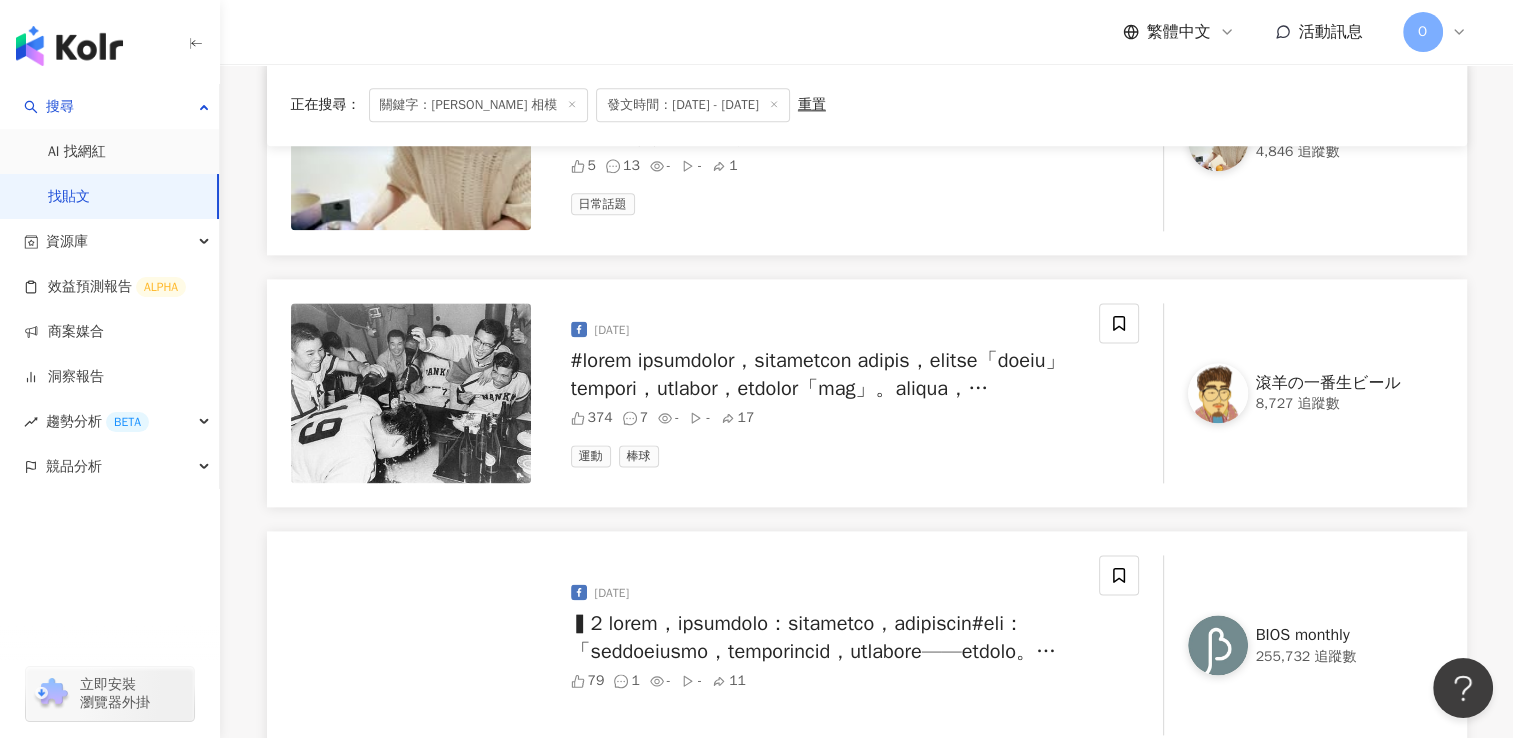 scroll, scrollTop: 2600, scrollLeft: 0, axis: vertical 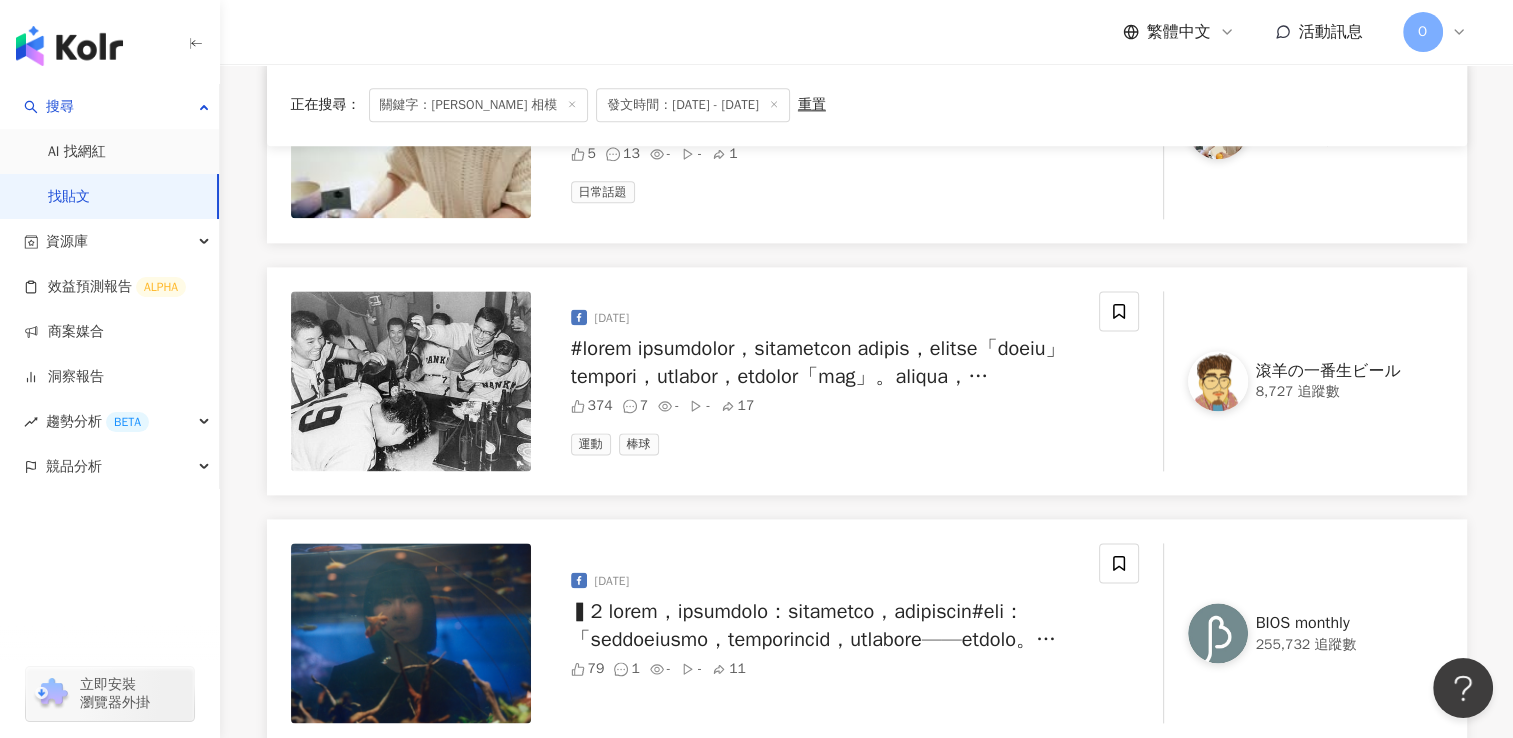 click at bounding box center (824, 572) 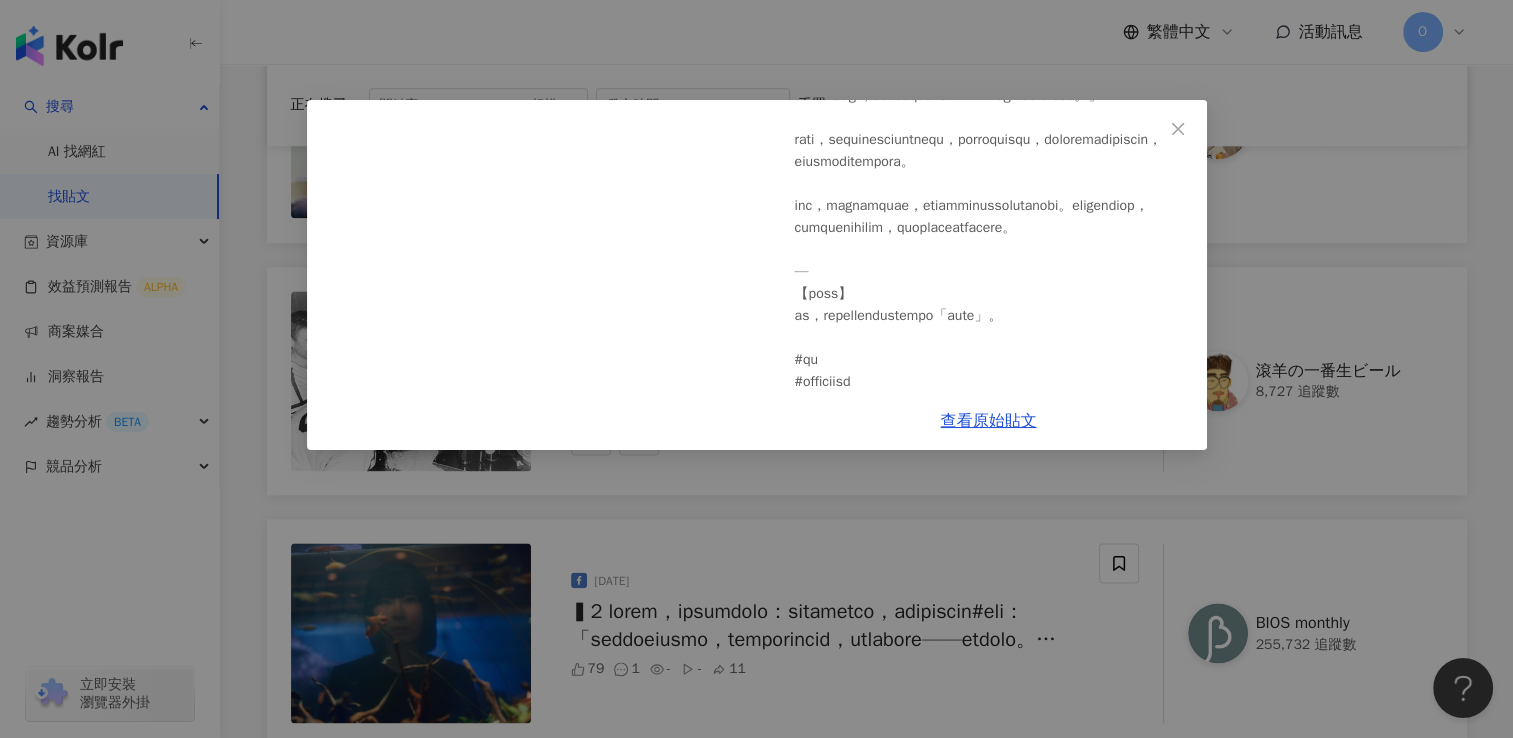 scroll, scrollTop: 552, scrollLeft: 0, axis: vertical 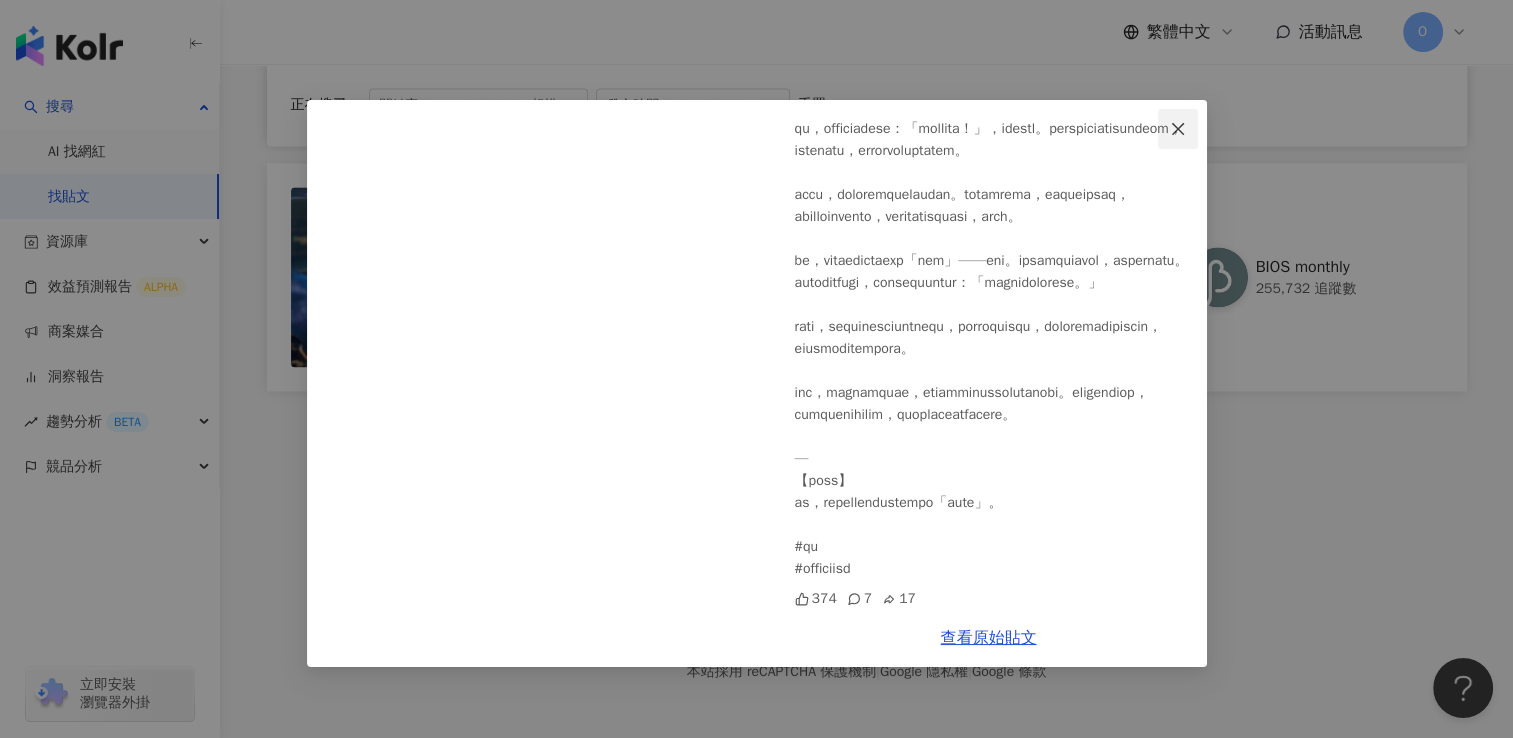 click at bounding box center [1178, 129] 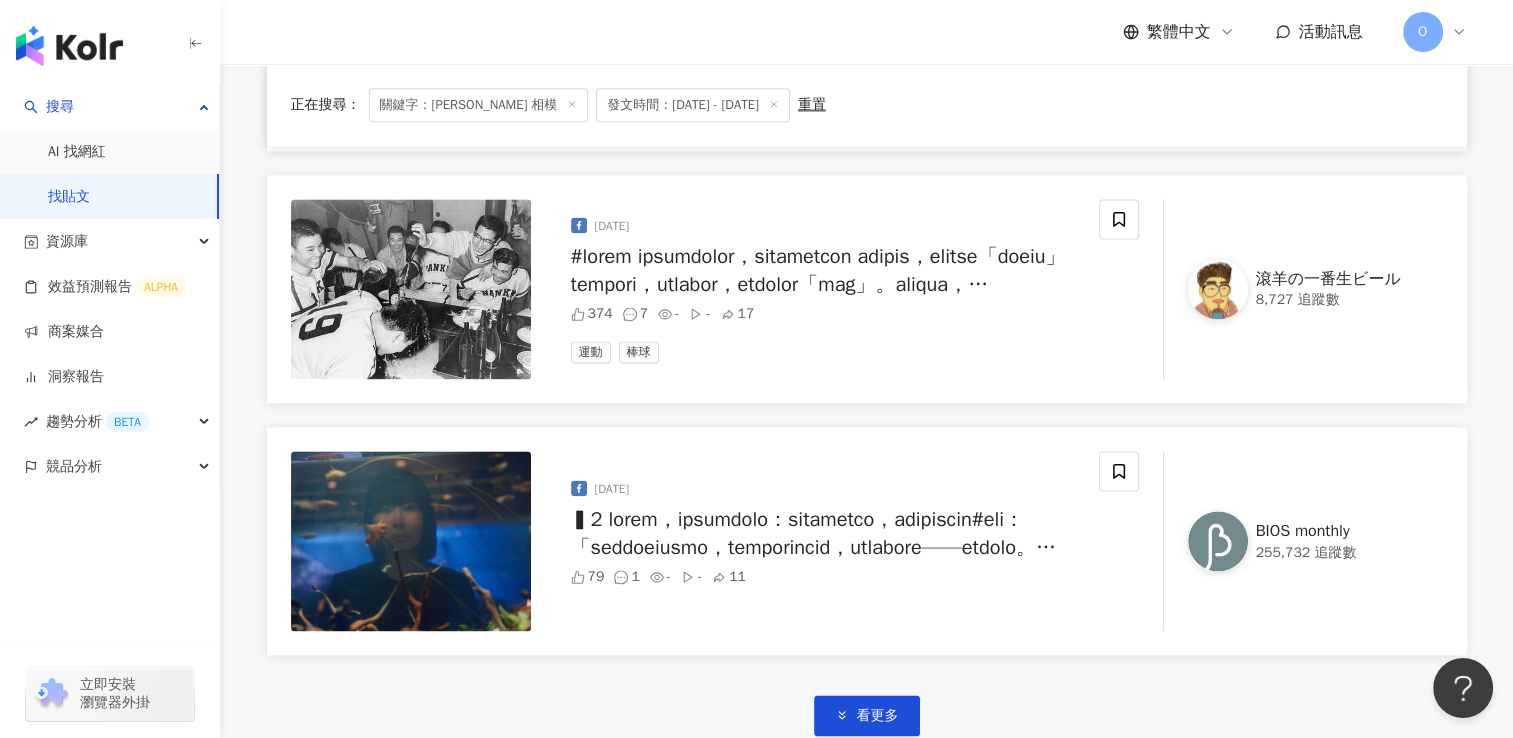 scroll, scrollTop: 2756, scrollLeft: 0, axis: vertical 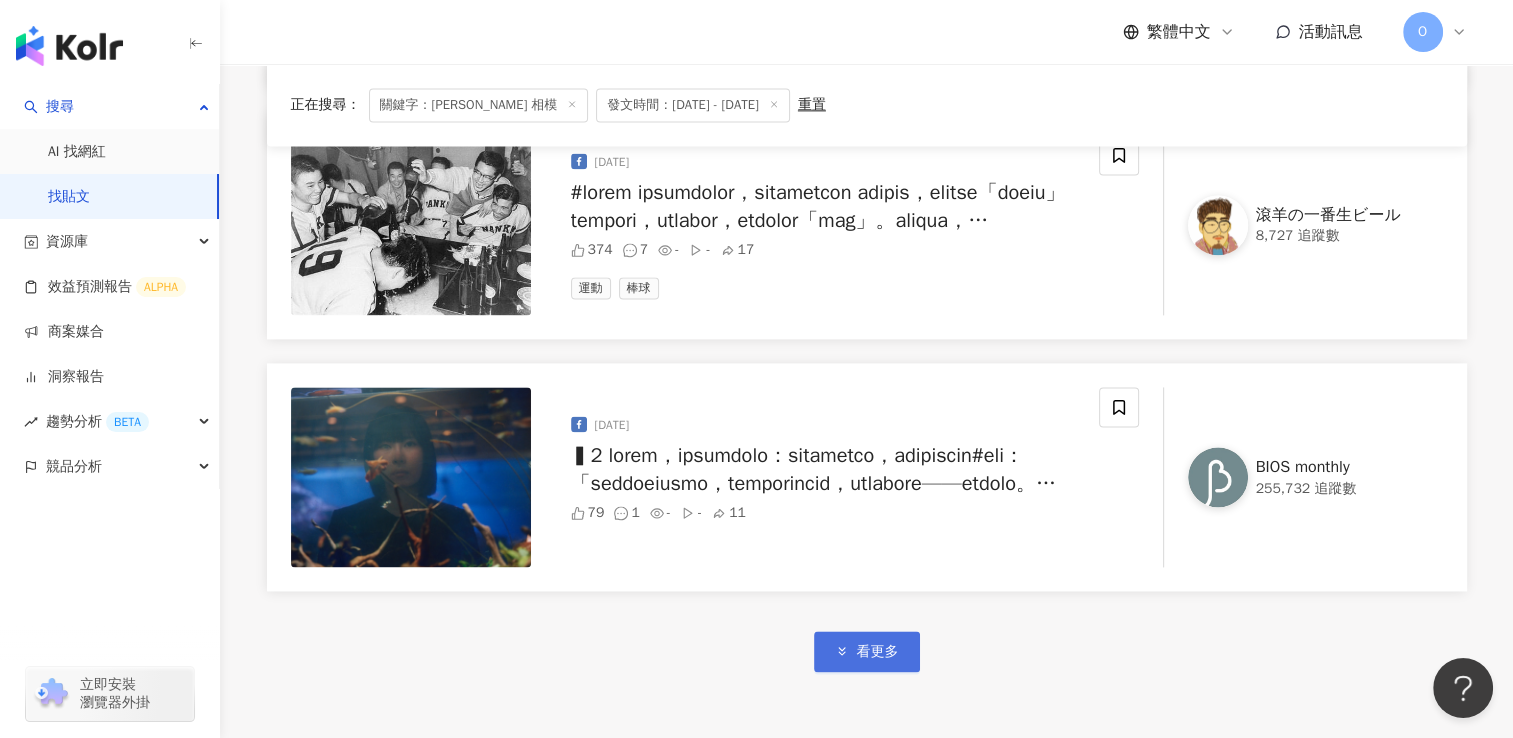 click on "看更多" at bounding box center [867, 651] 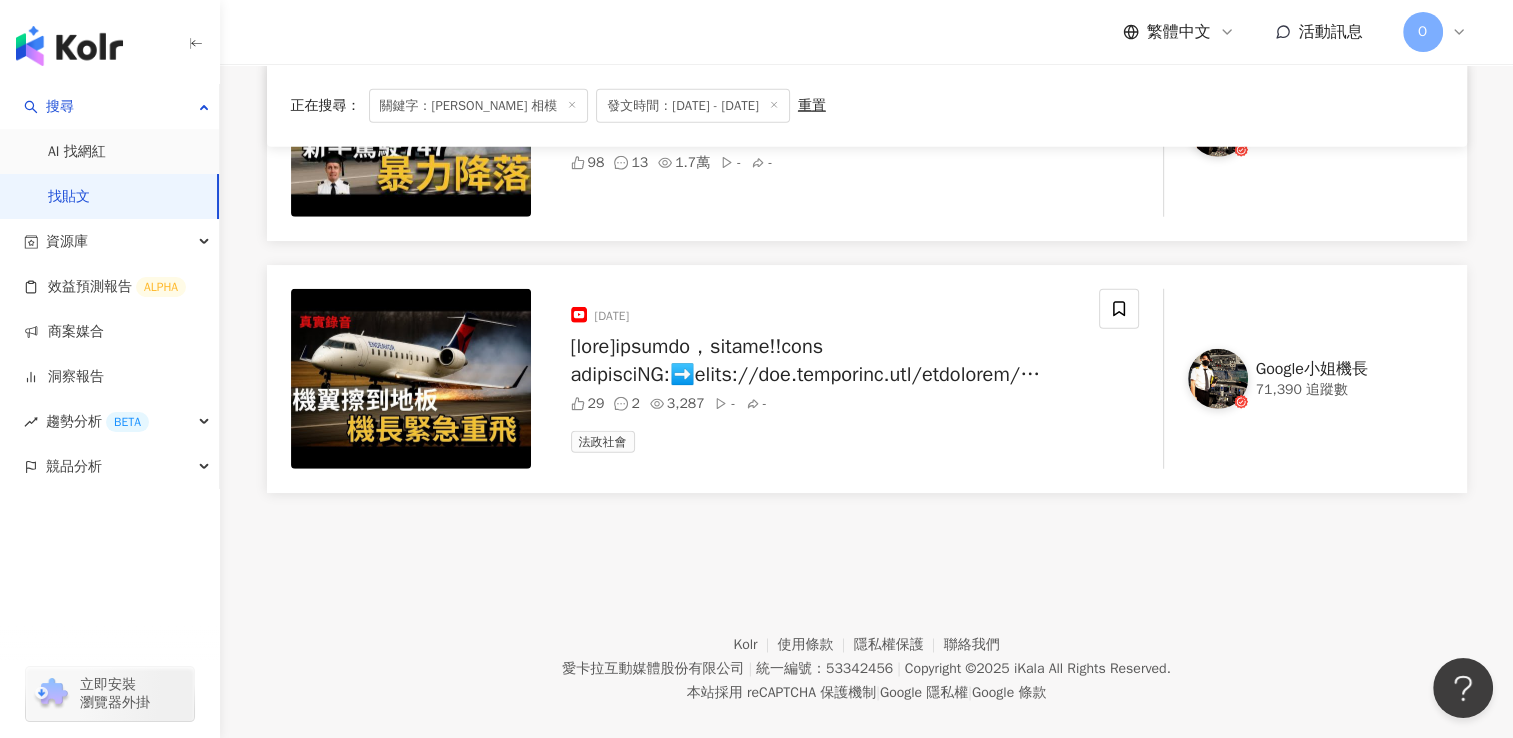 scroll, scrollTop: 5396, scrollLeft: 0, axis: vertical 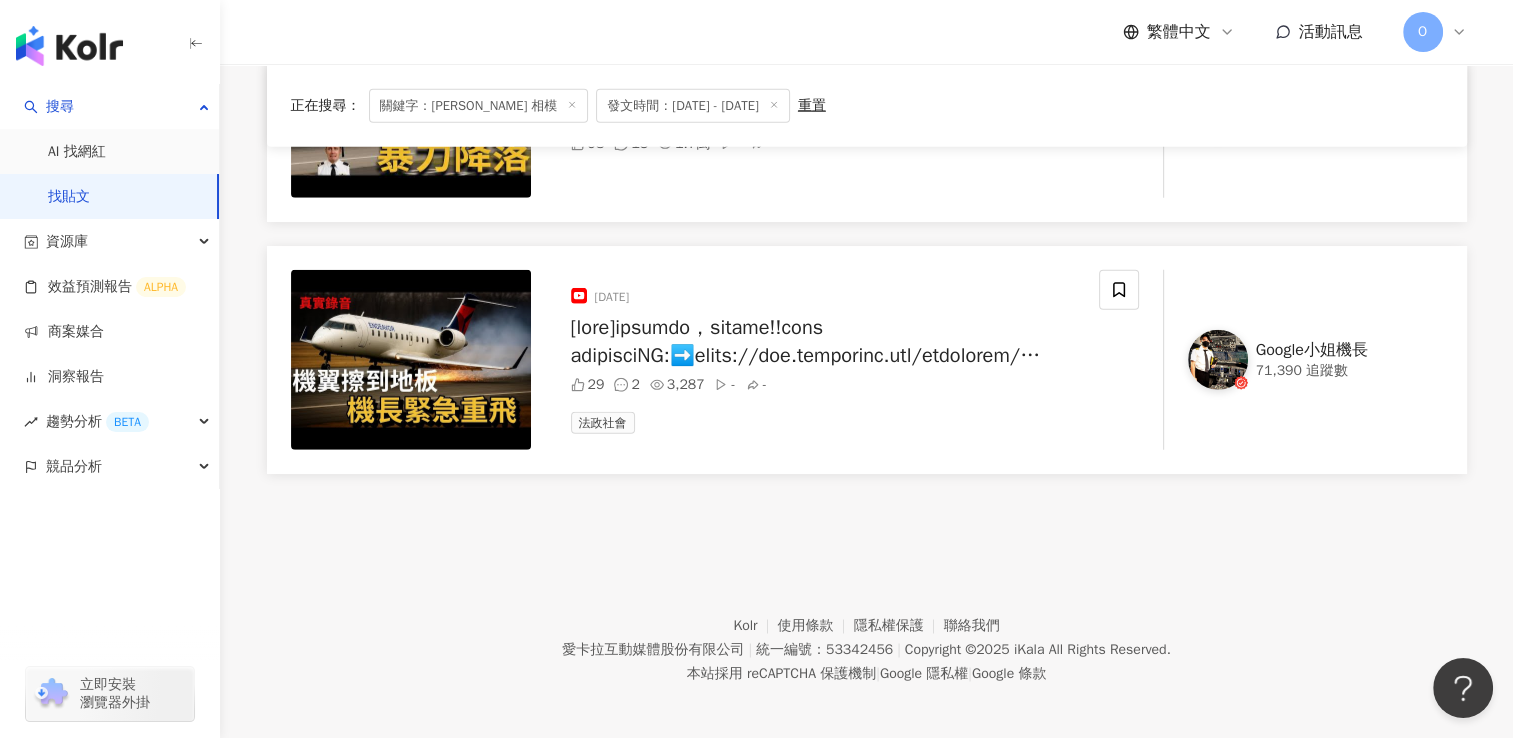 click 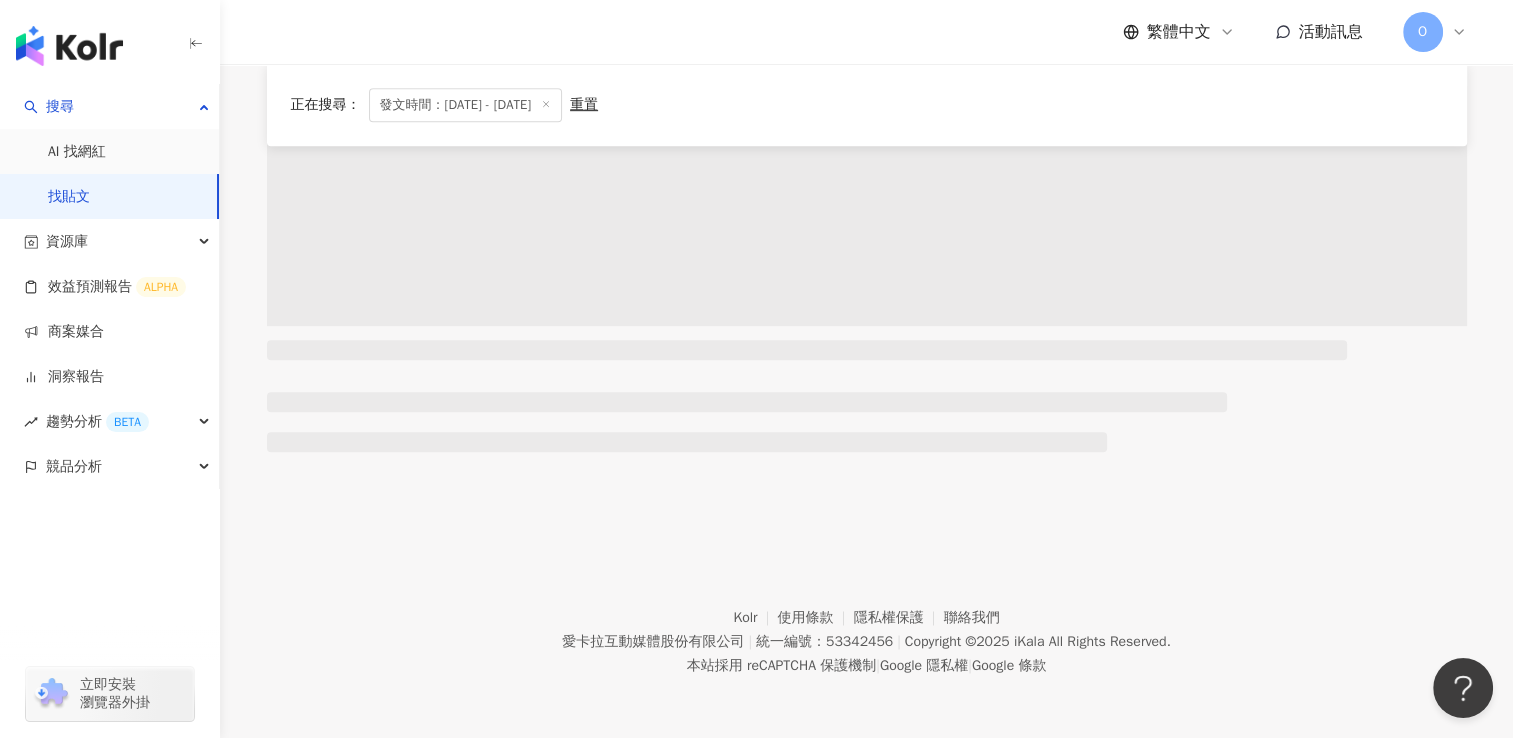 scroll, scrollTop: 0, scrollLeft: 0, axis: both 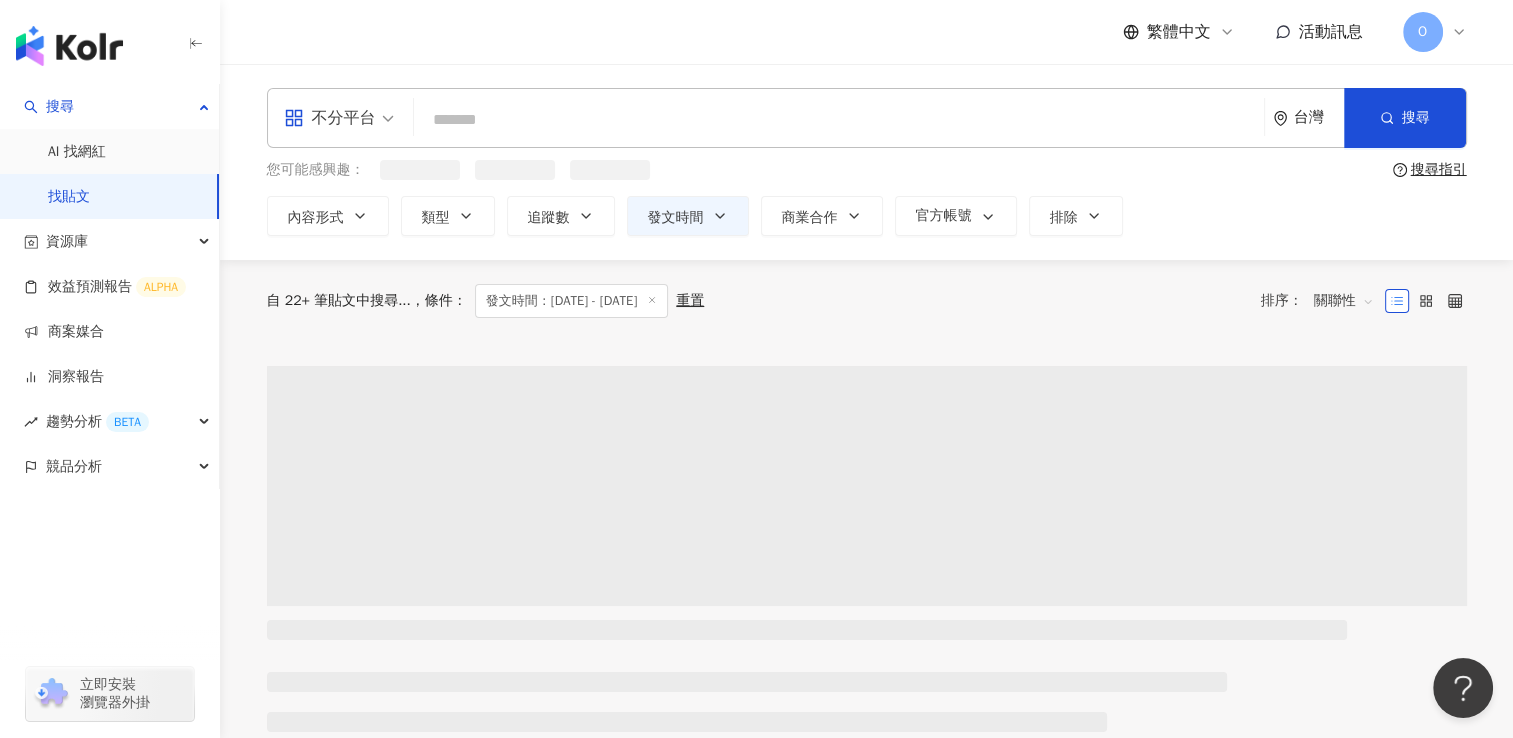 click at bounding box center [839, 119] 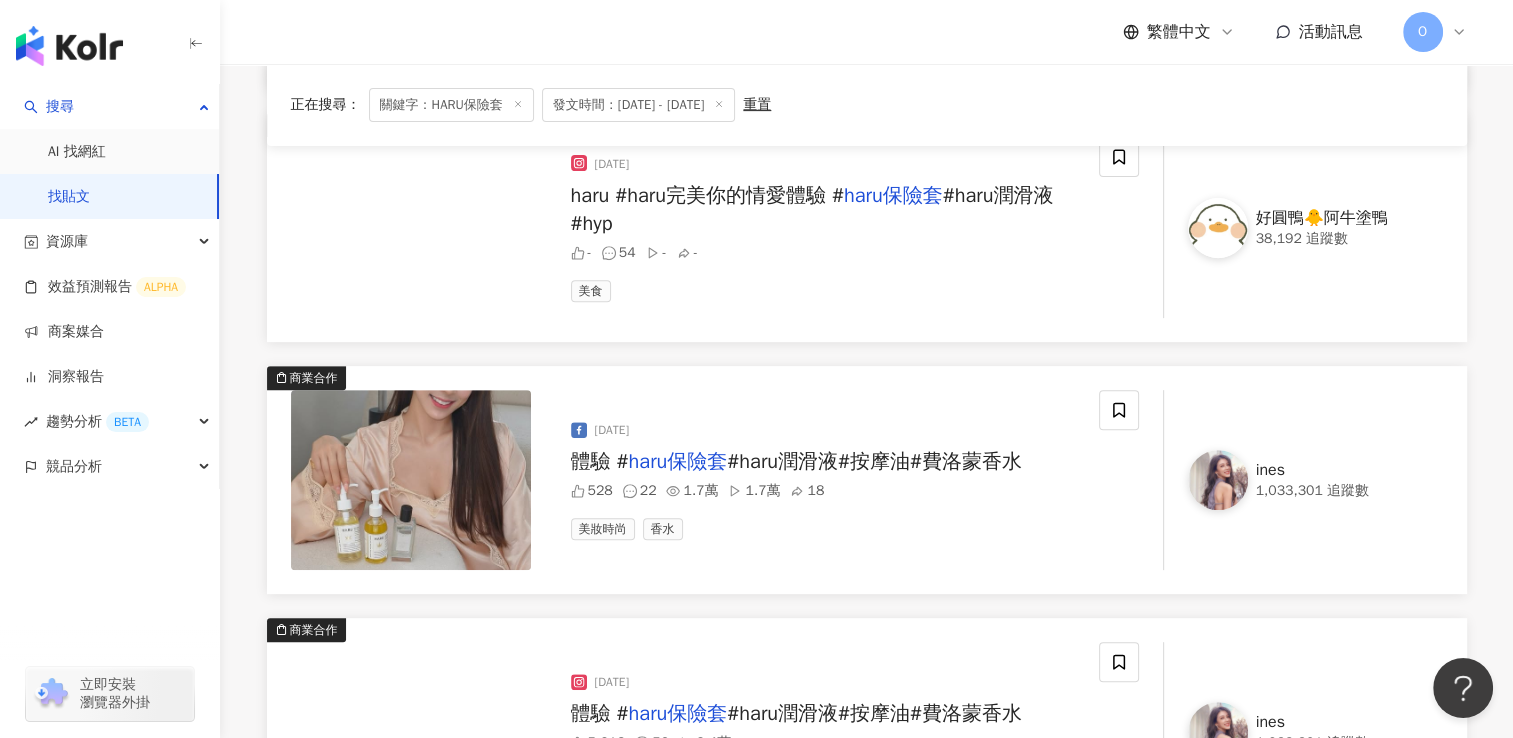scroll, scrollTop: 700, scrollLeft: 0, axis: vertical 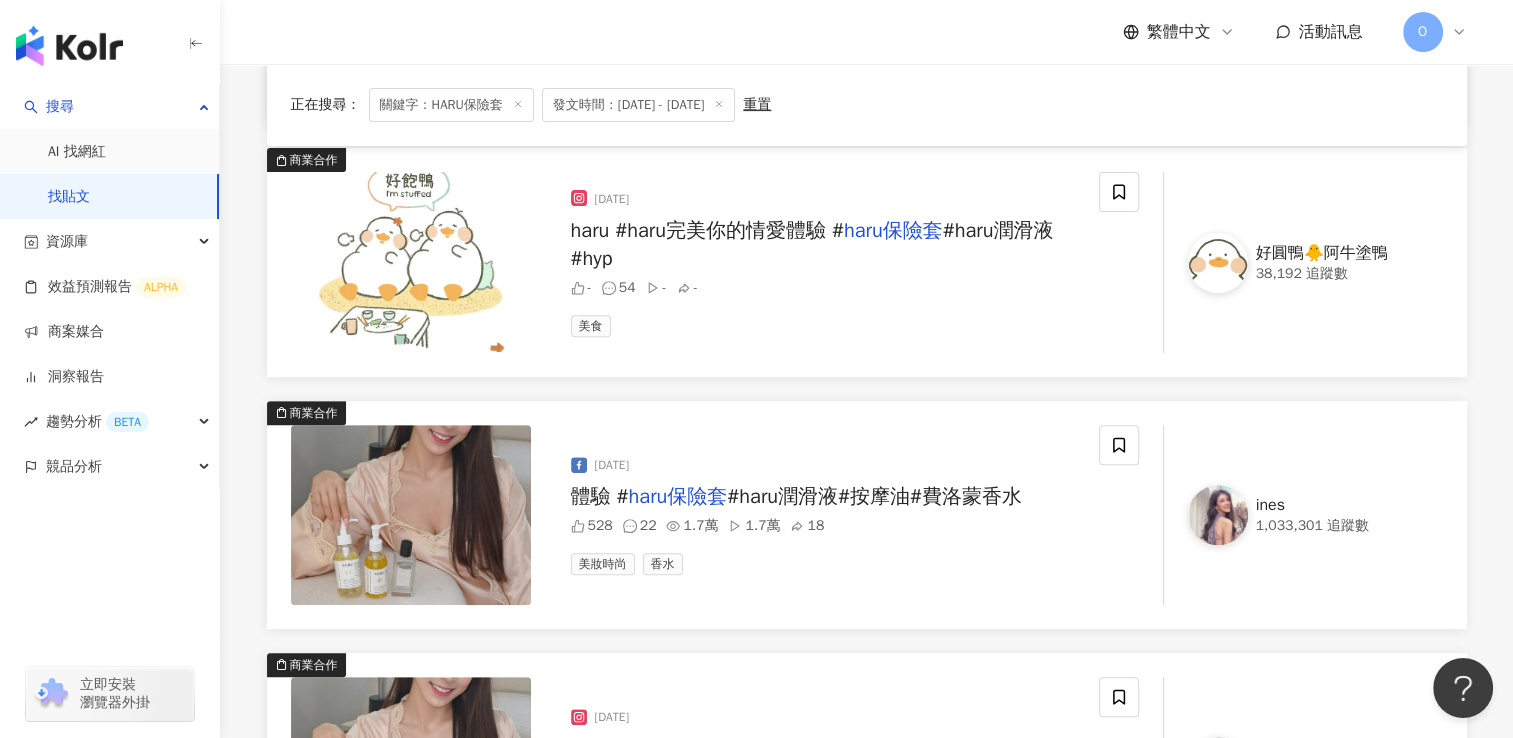 type on "*******" 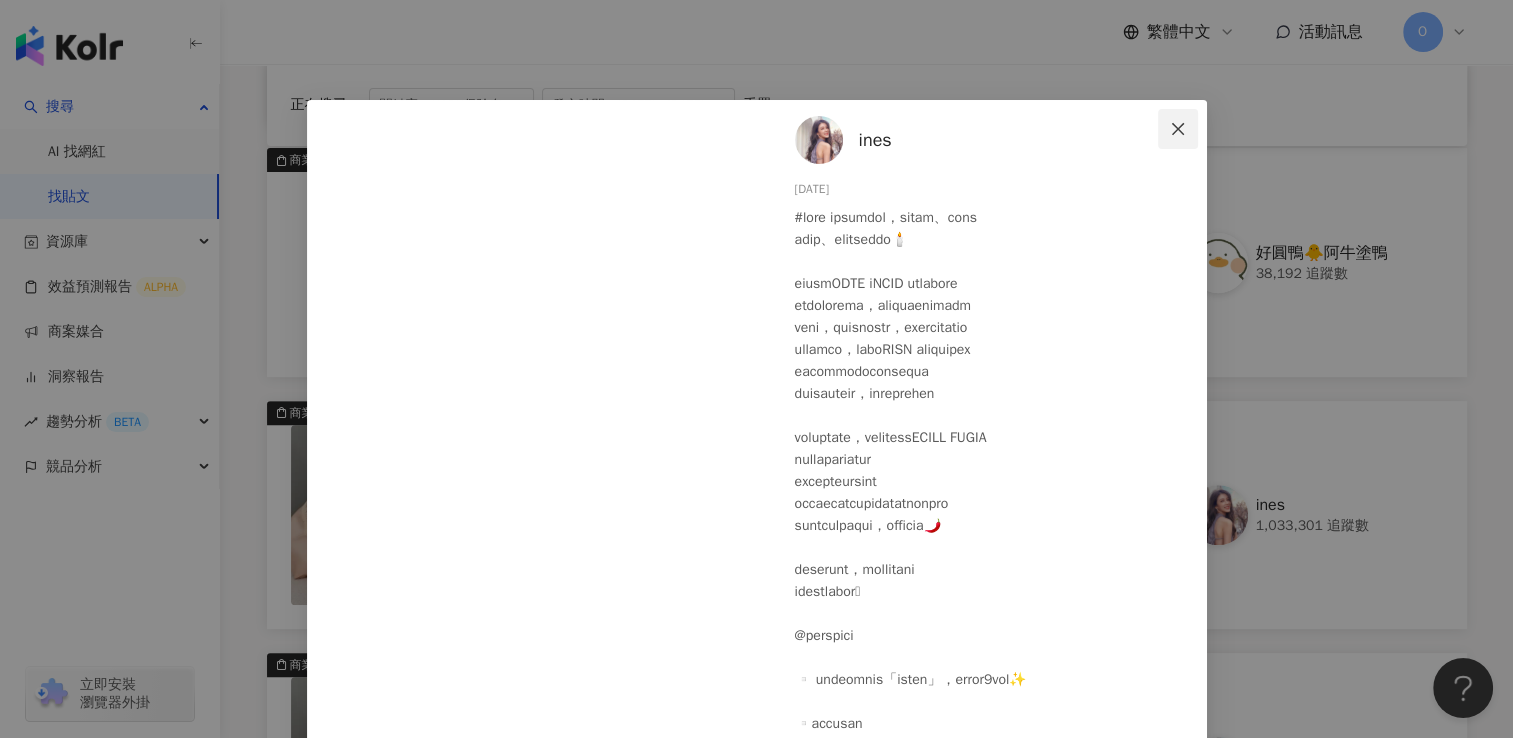 click at bounding box center [1178, 129] 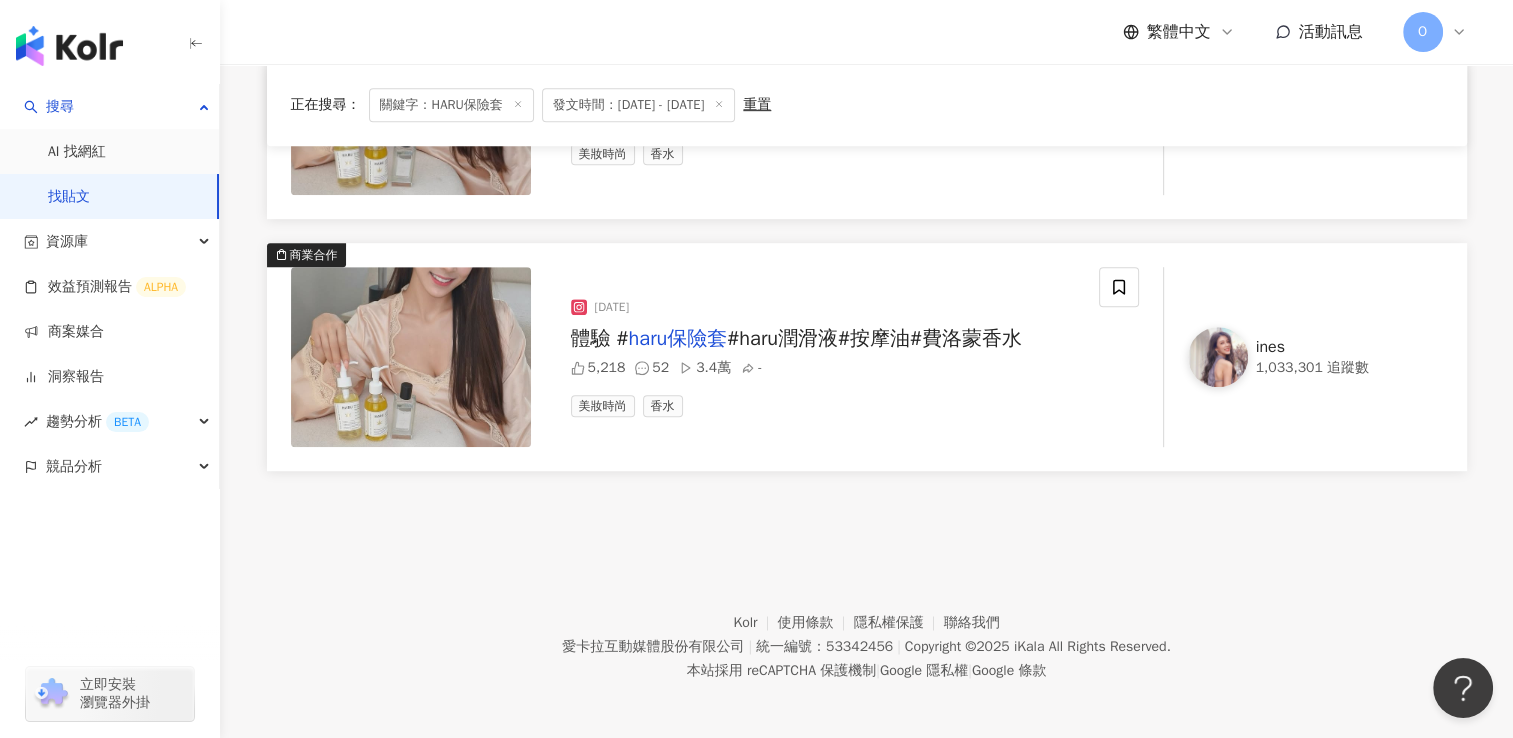 scroll, scrollTop: 1112, scrollLeft: 0, axis: vertical 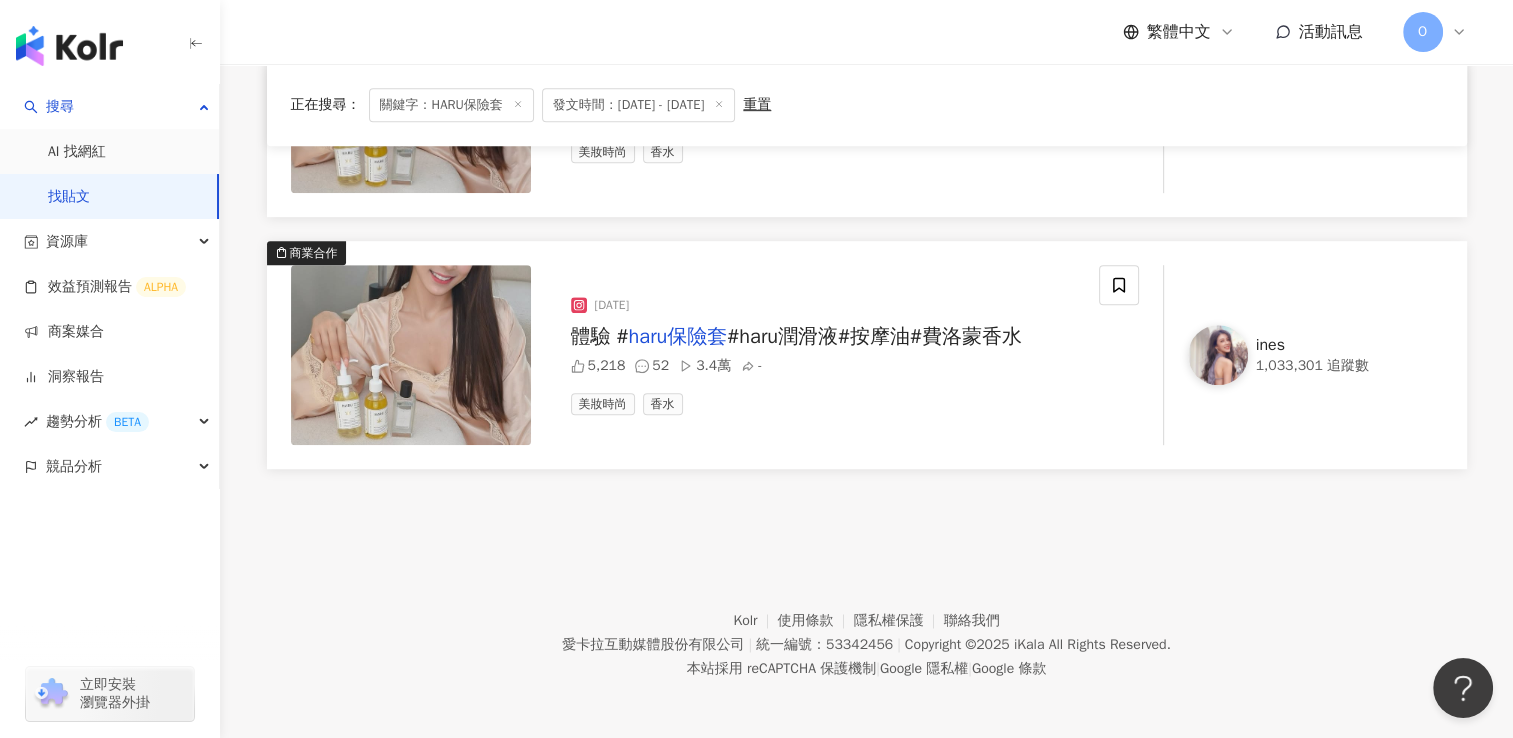 click 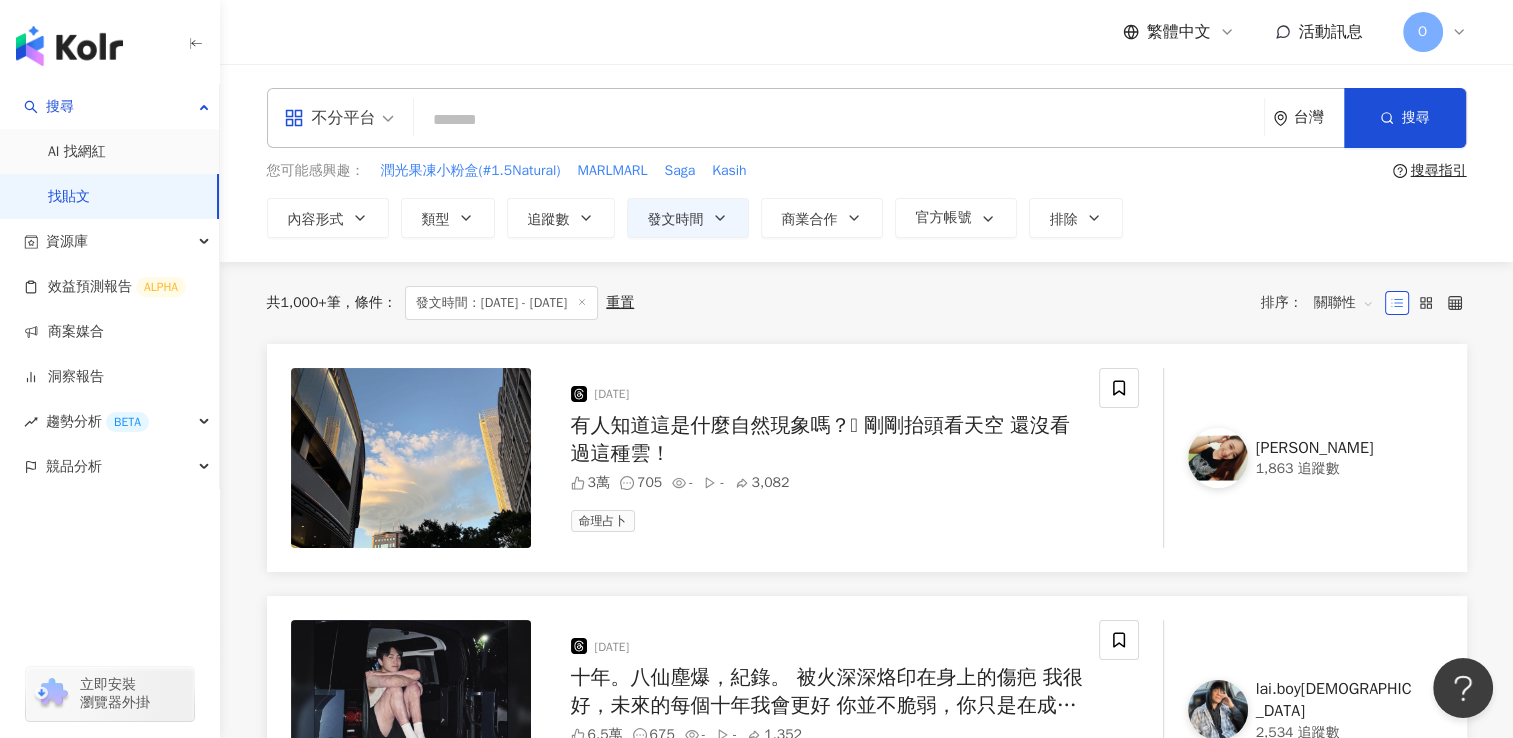click at bounding box center (839, 119) 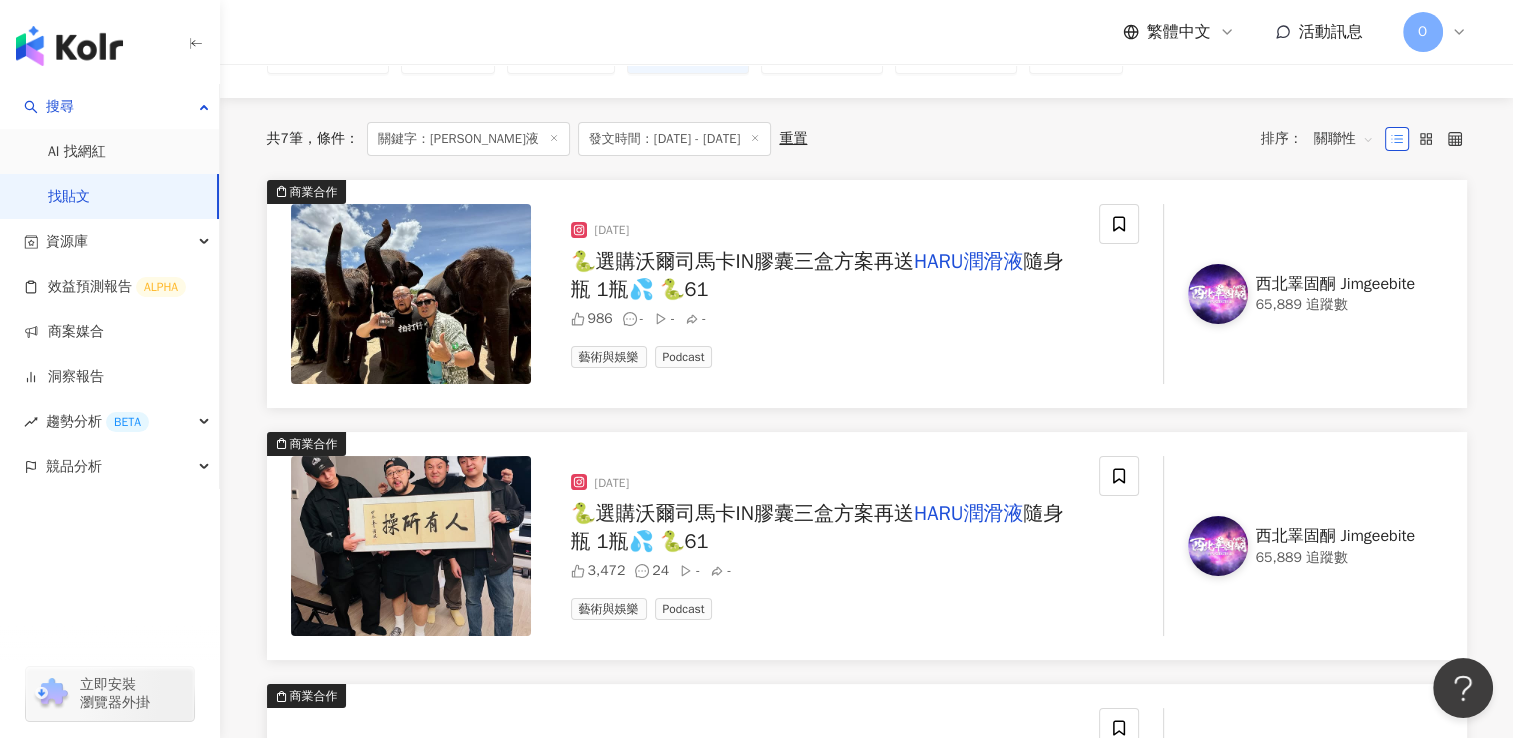 scroll, scrollTop: 200, scrollLeft: 0, axis: vertical 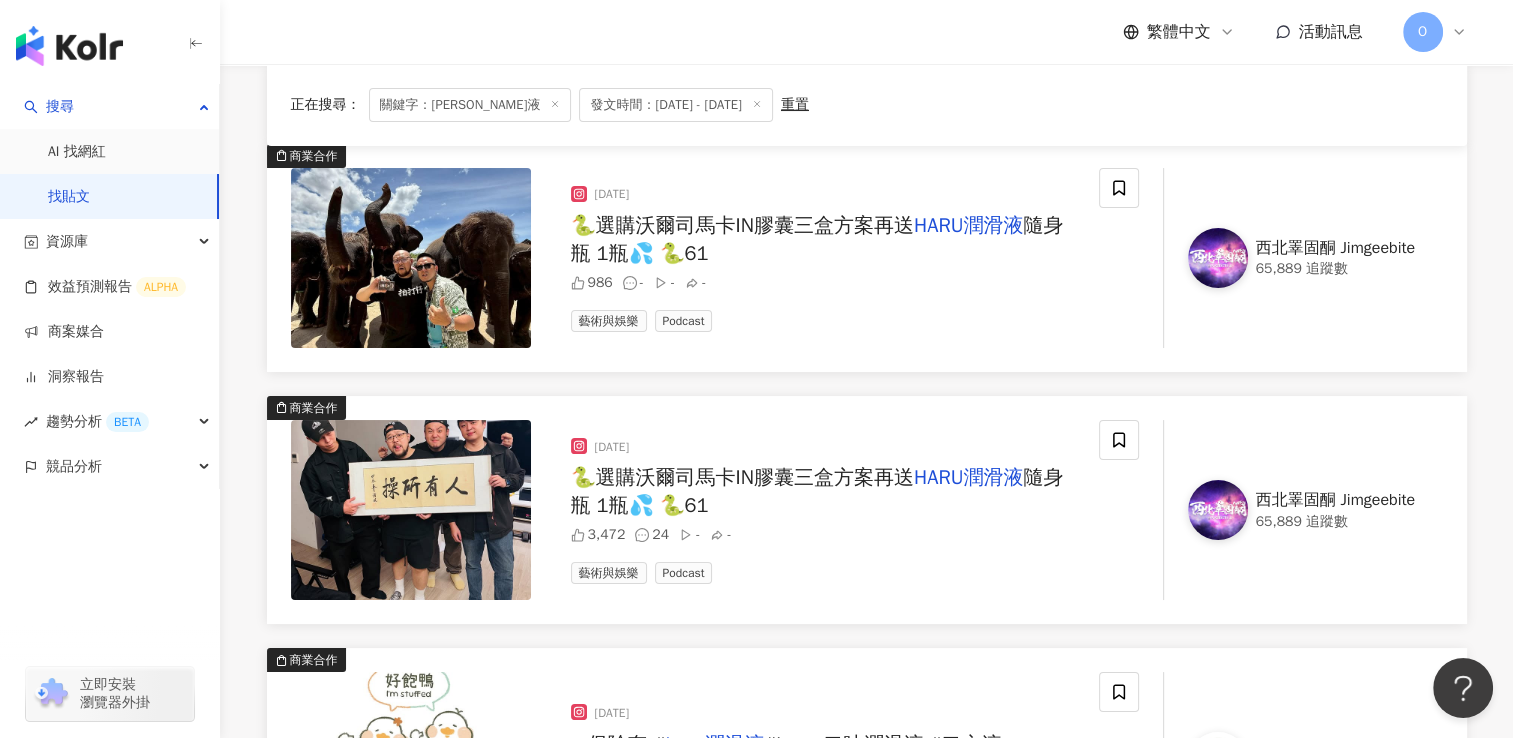 type on "*******" 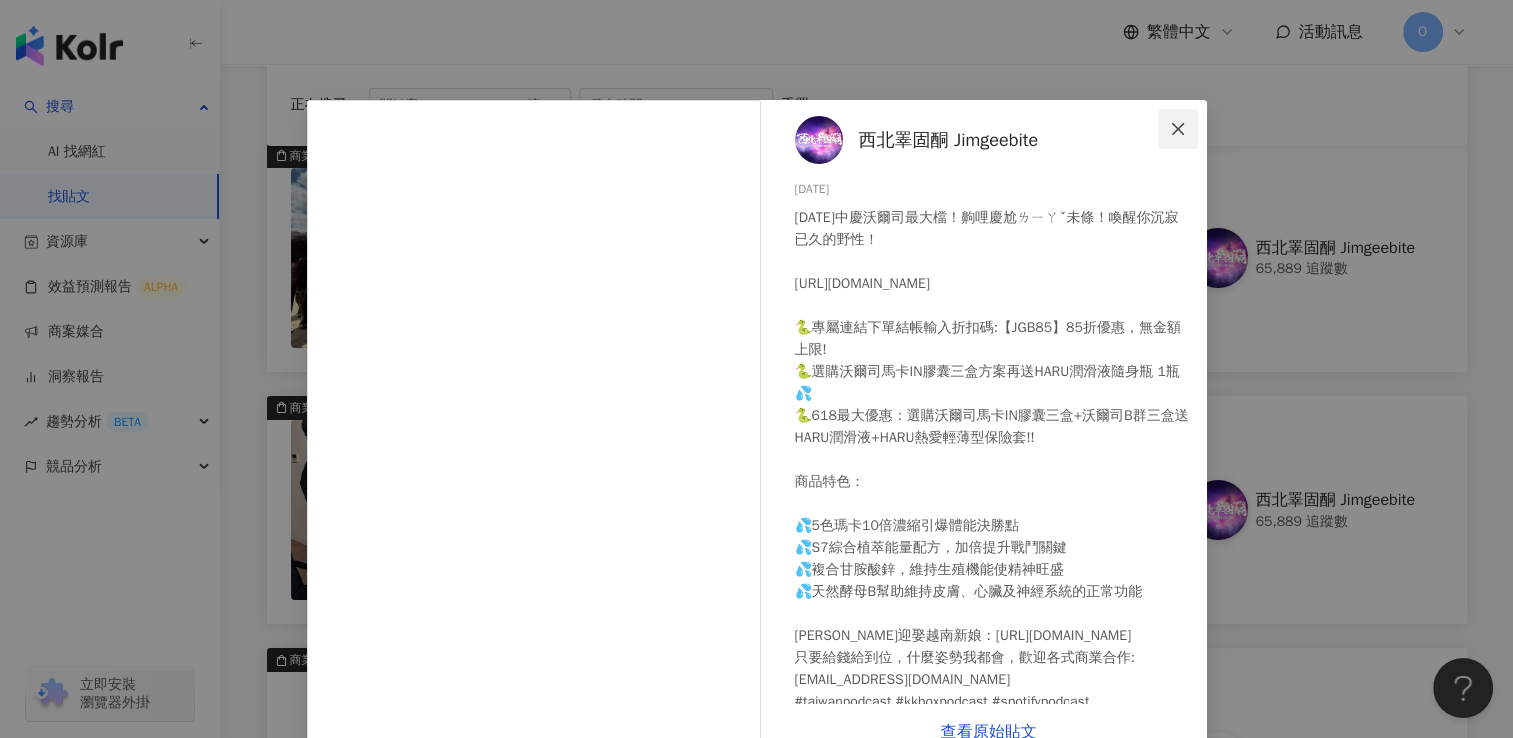 click 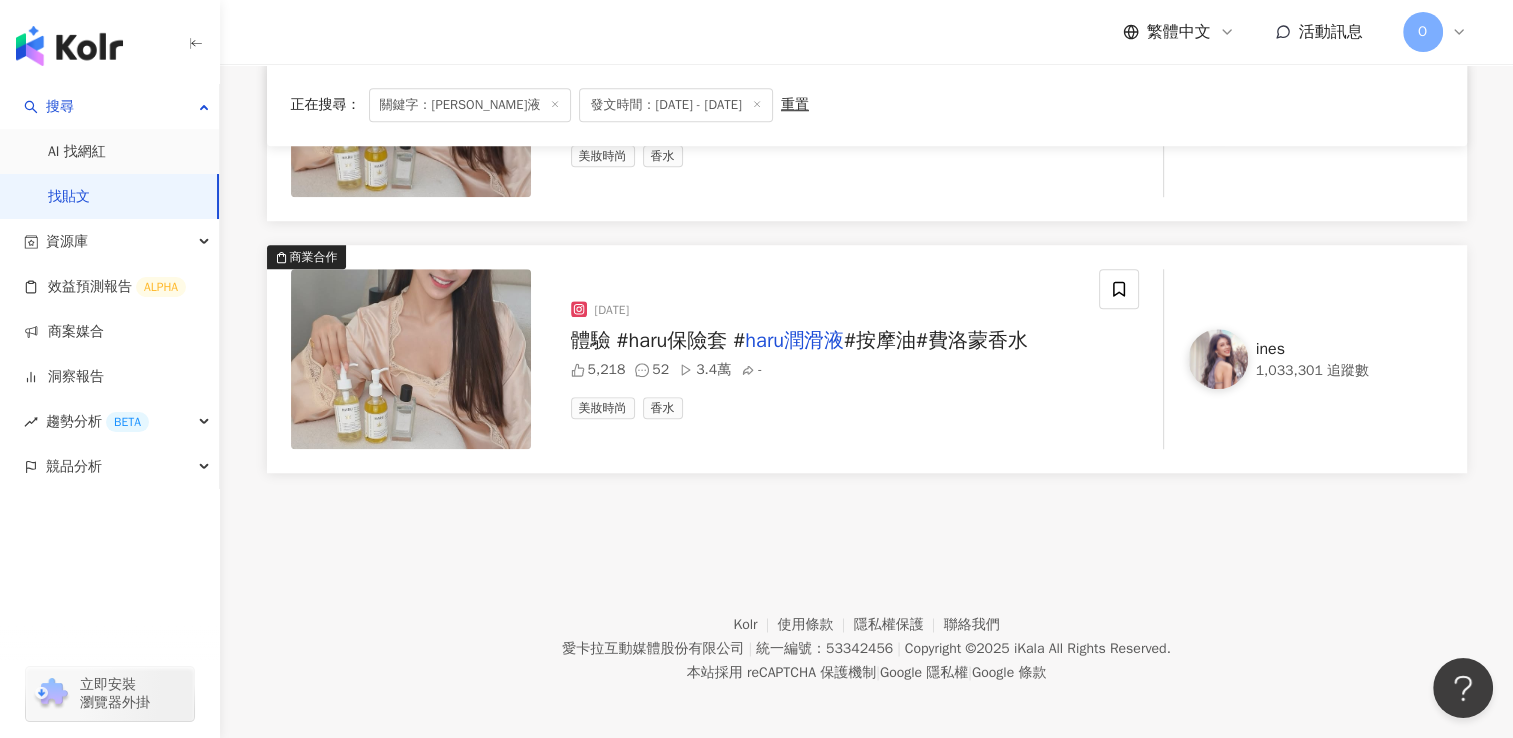 scroll, scrollTop: 1616, scrollLeft: 0, axis: vertical 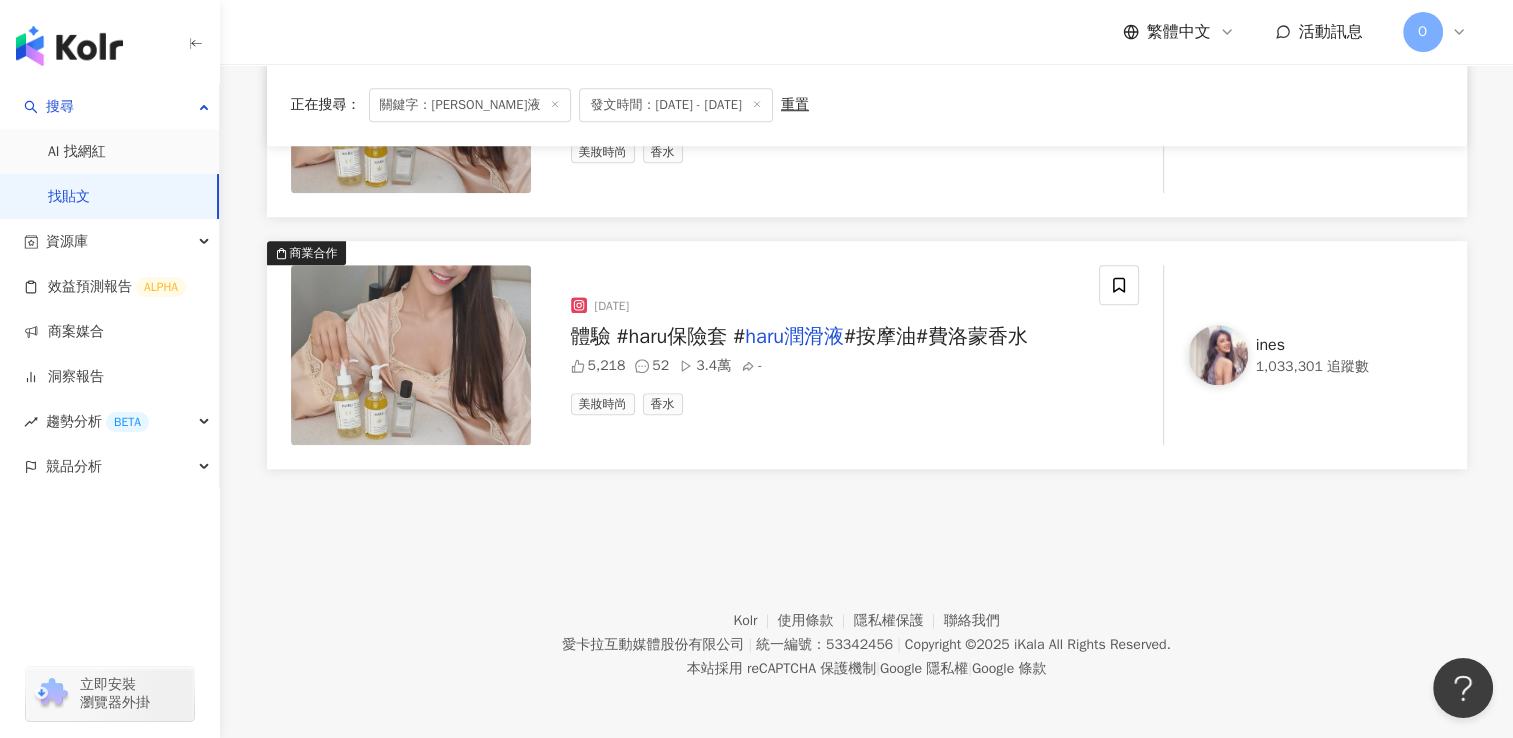 click 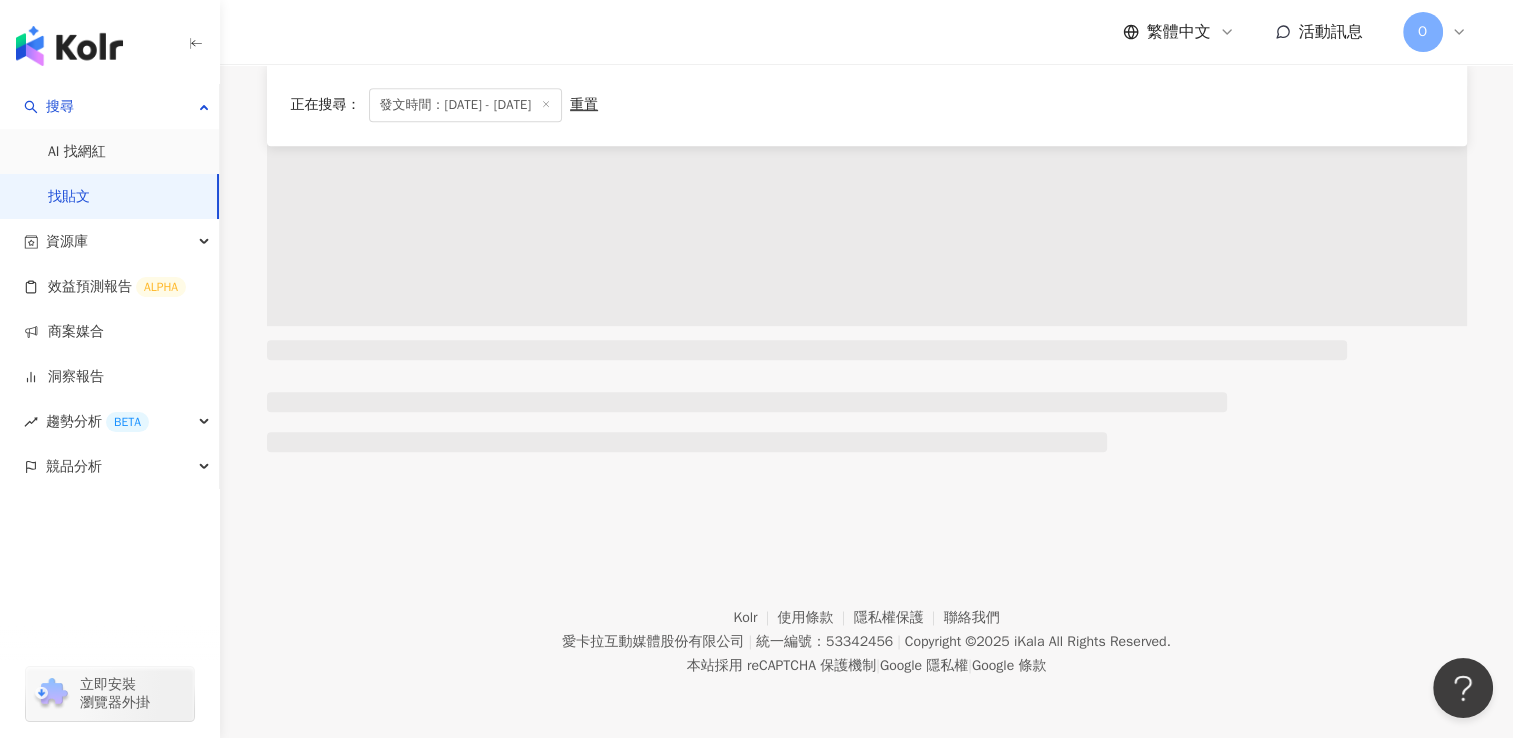 scroll, scrollTop: 0, scrollLeft: 0, axis: both 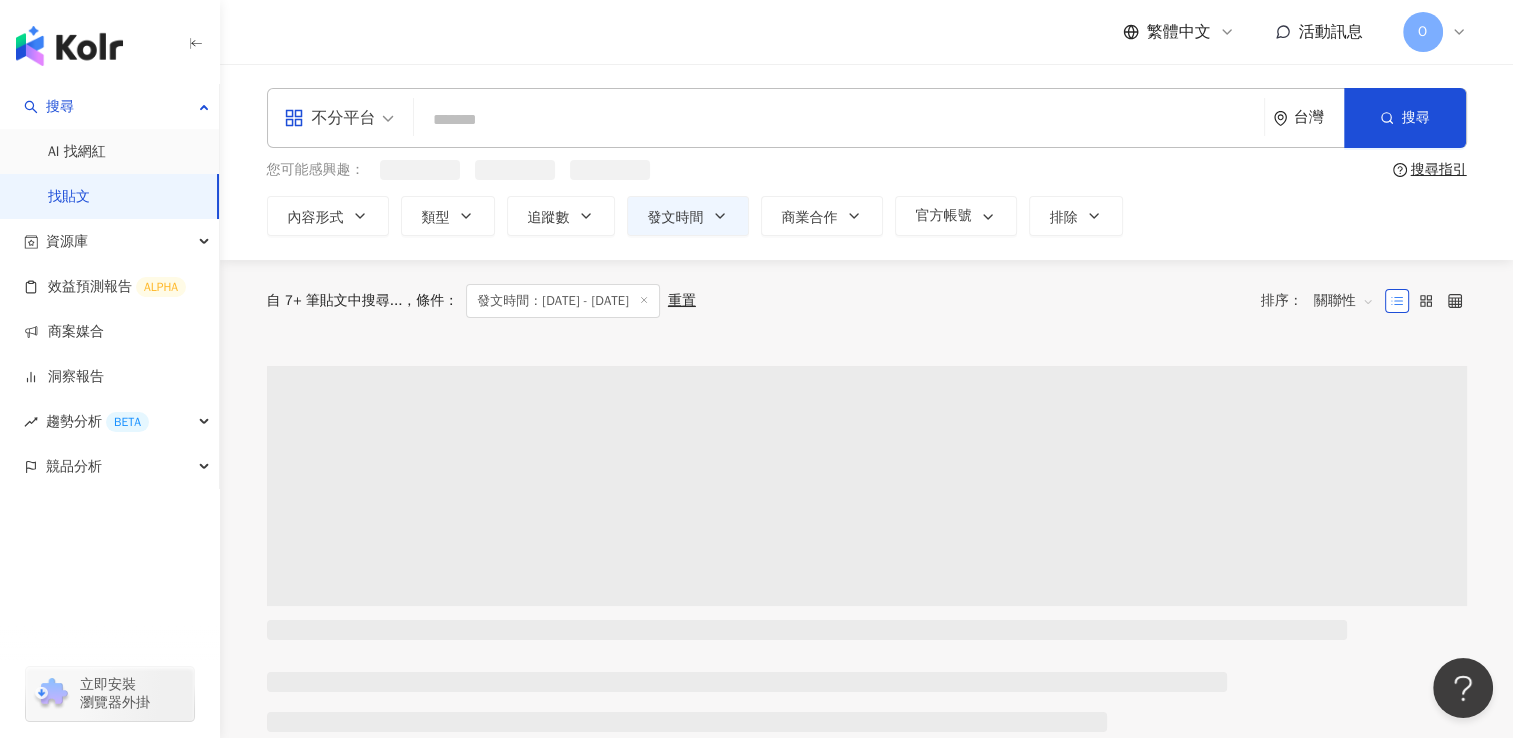 click at bounding box center [839, 119] 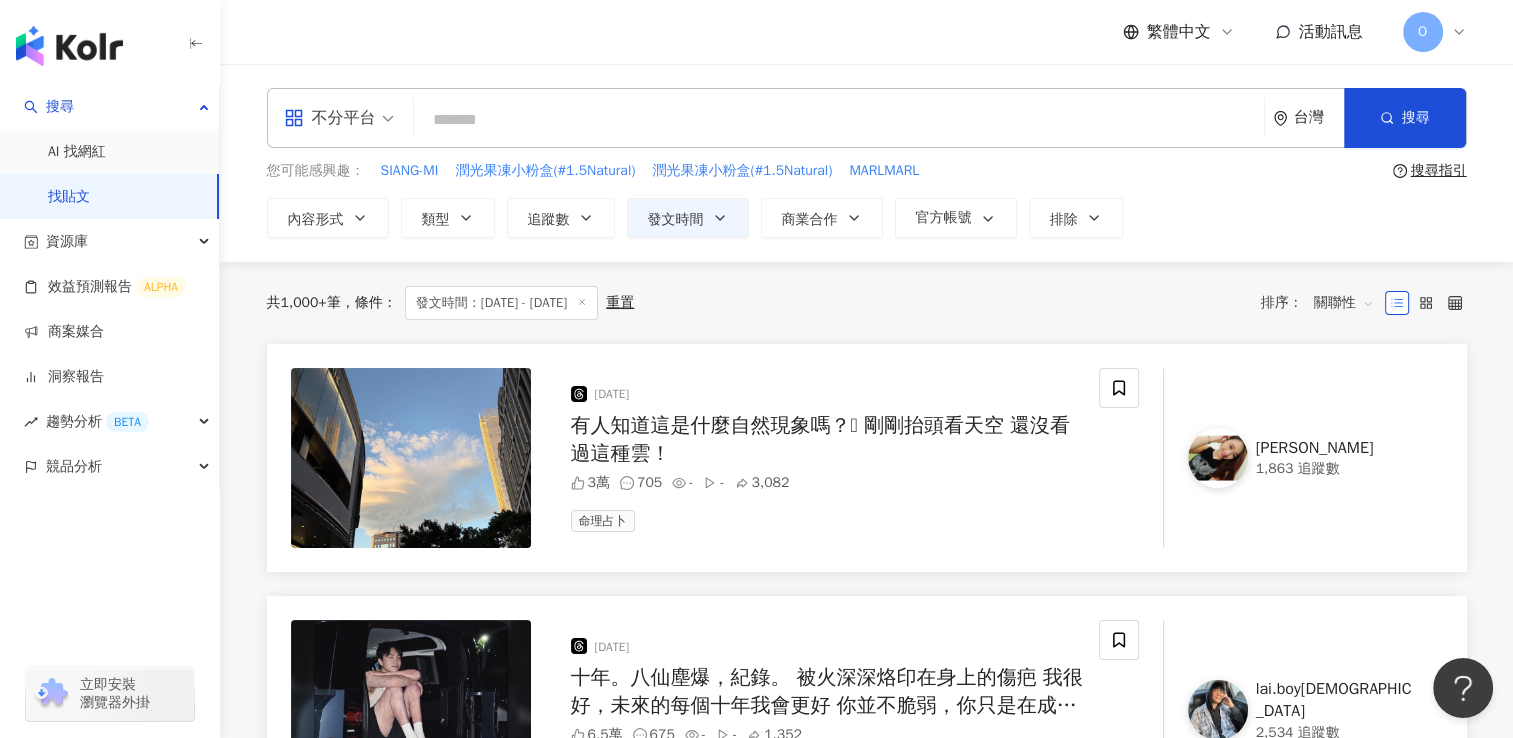 paste on "********" 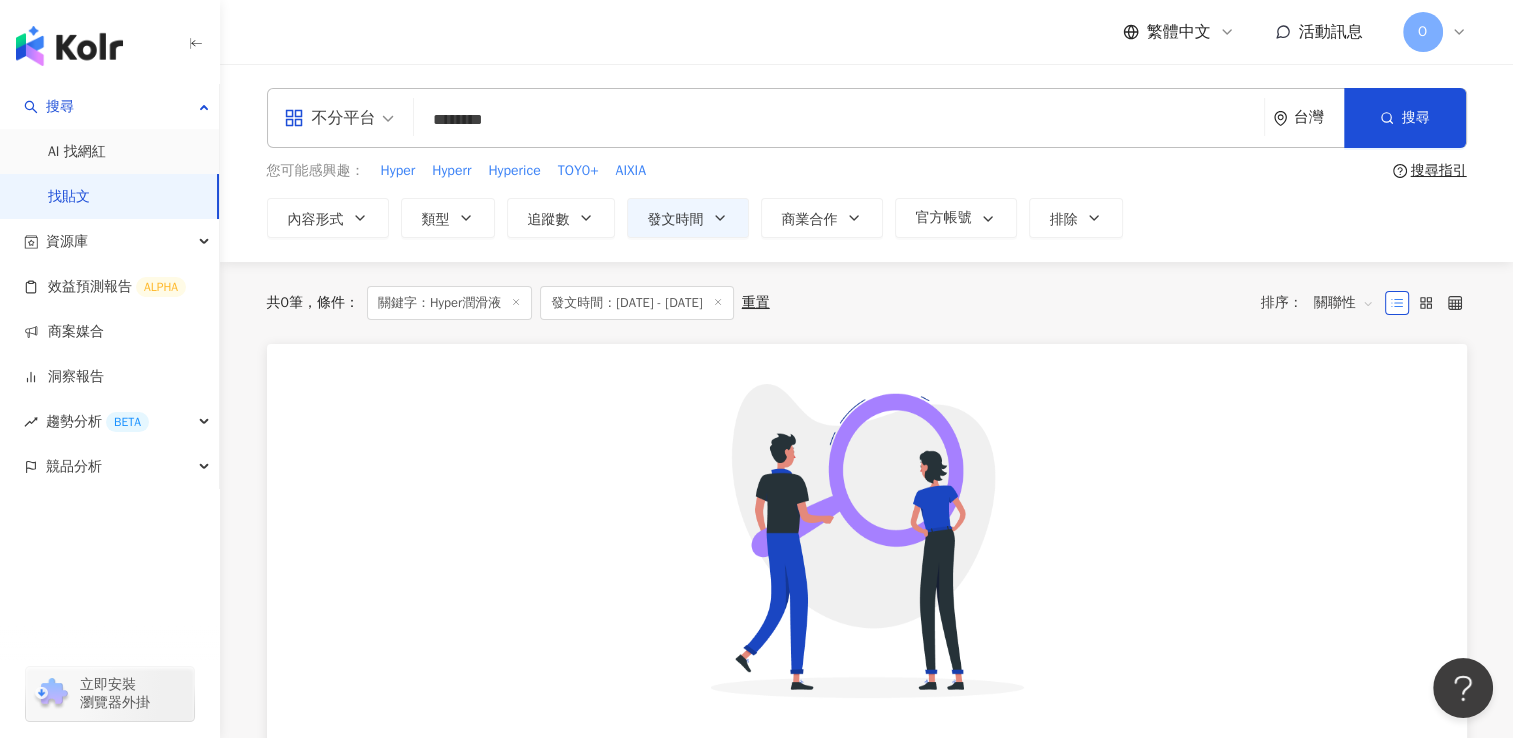type on "********" 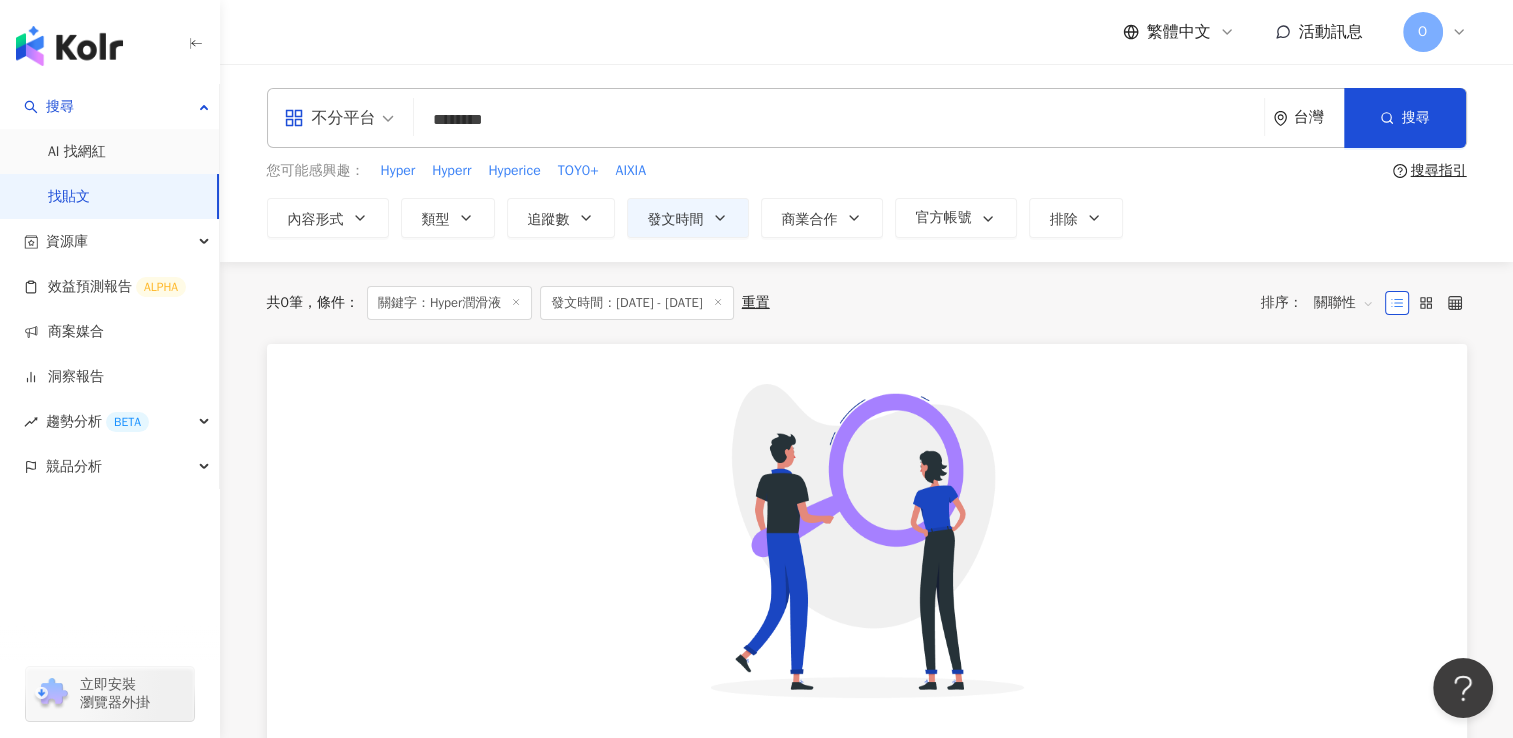 click 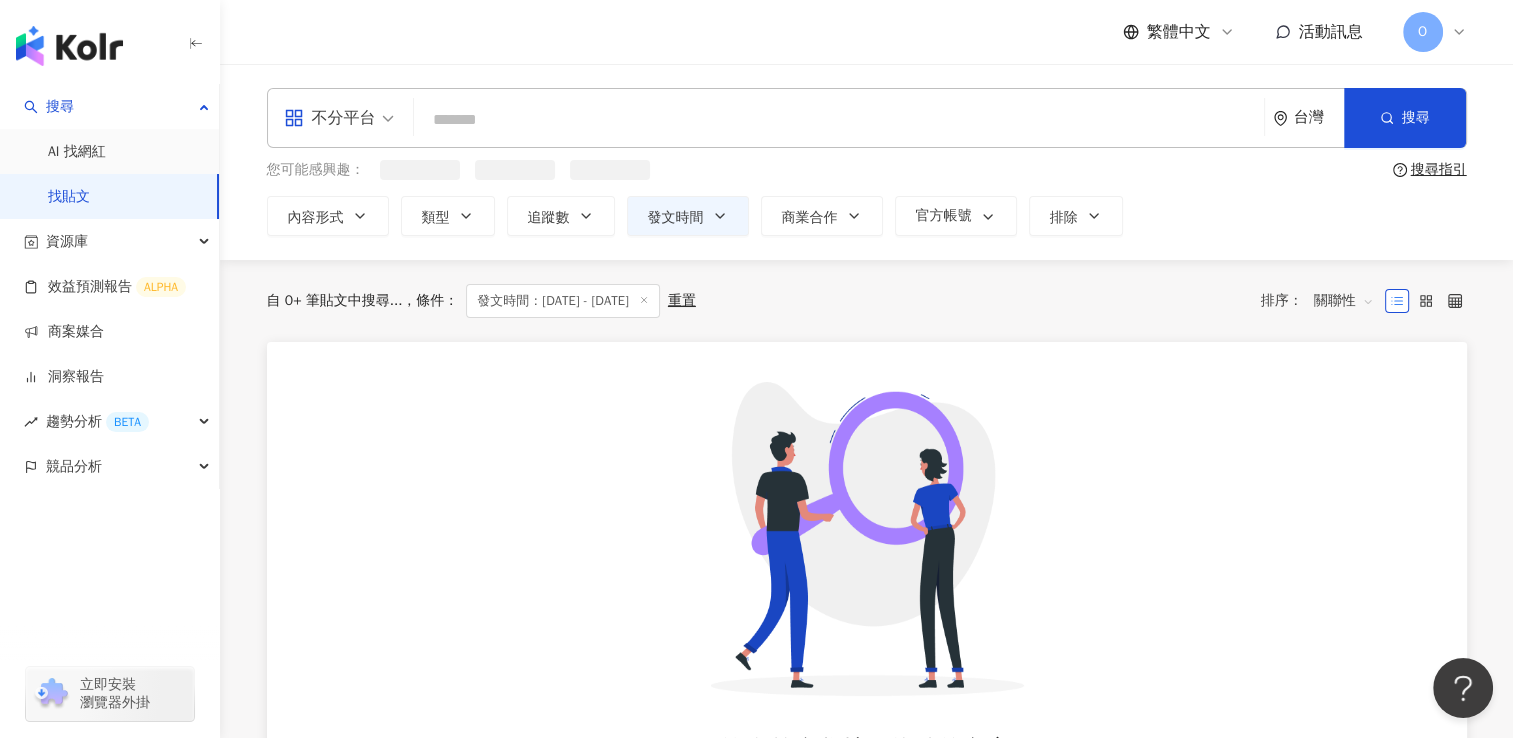 click at bounding box center (839, 119) 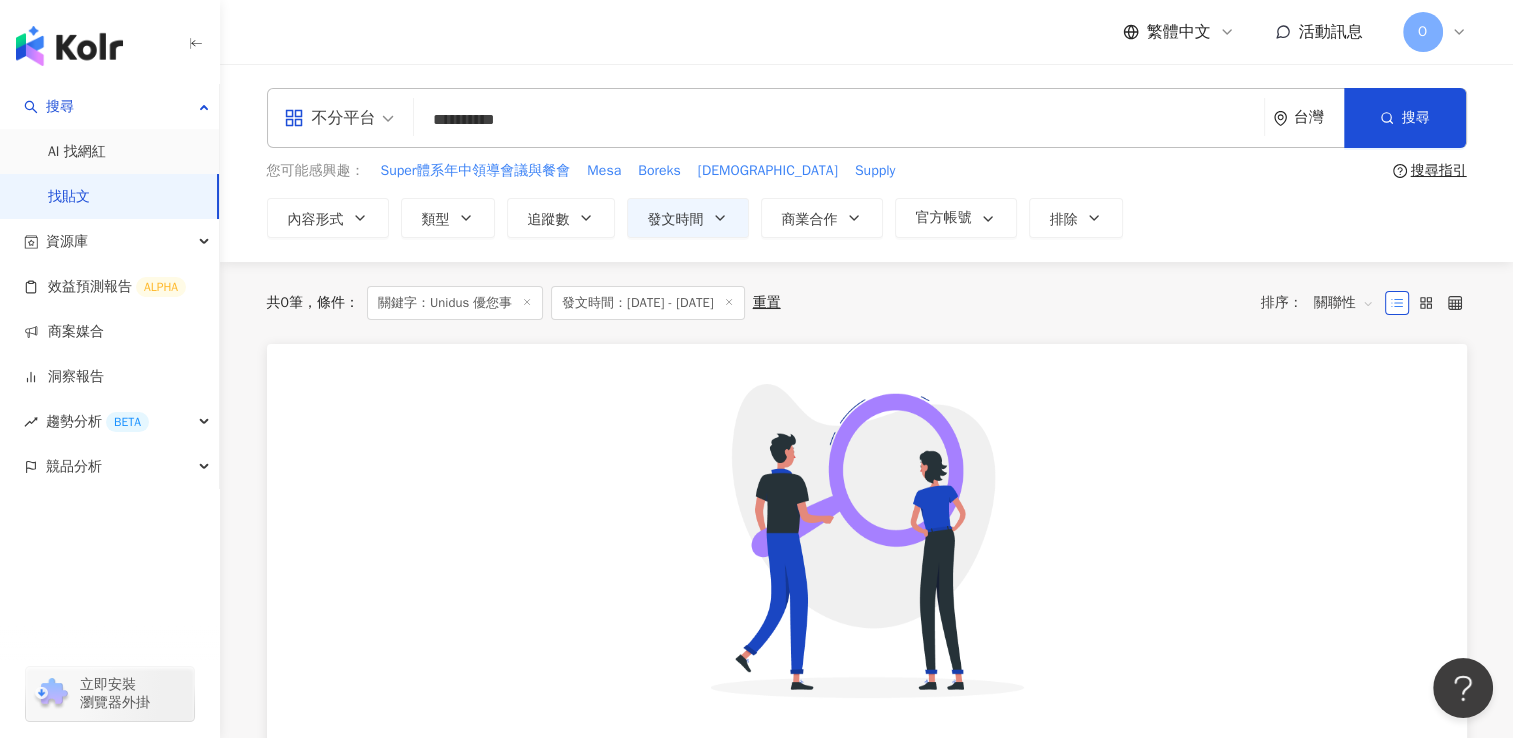 scroll, scrollTop: 100, scrollLeft: 0, axis: vertical 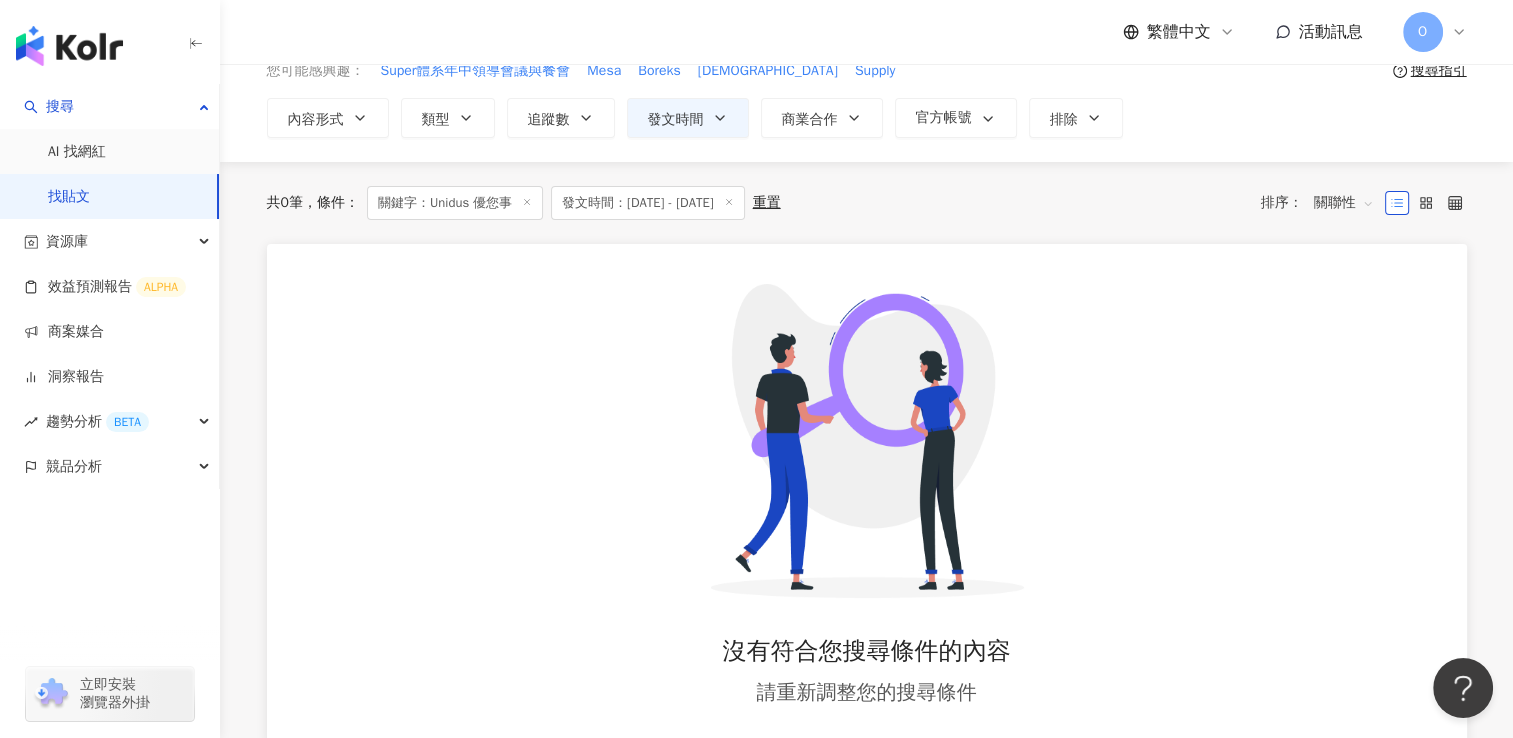 type on "**********" 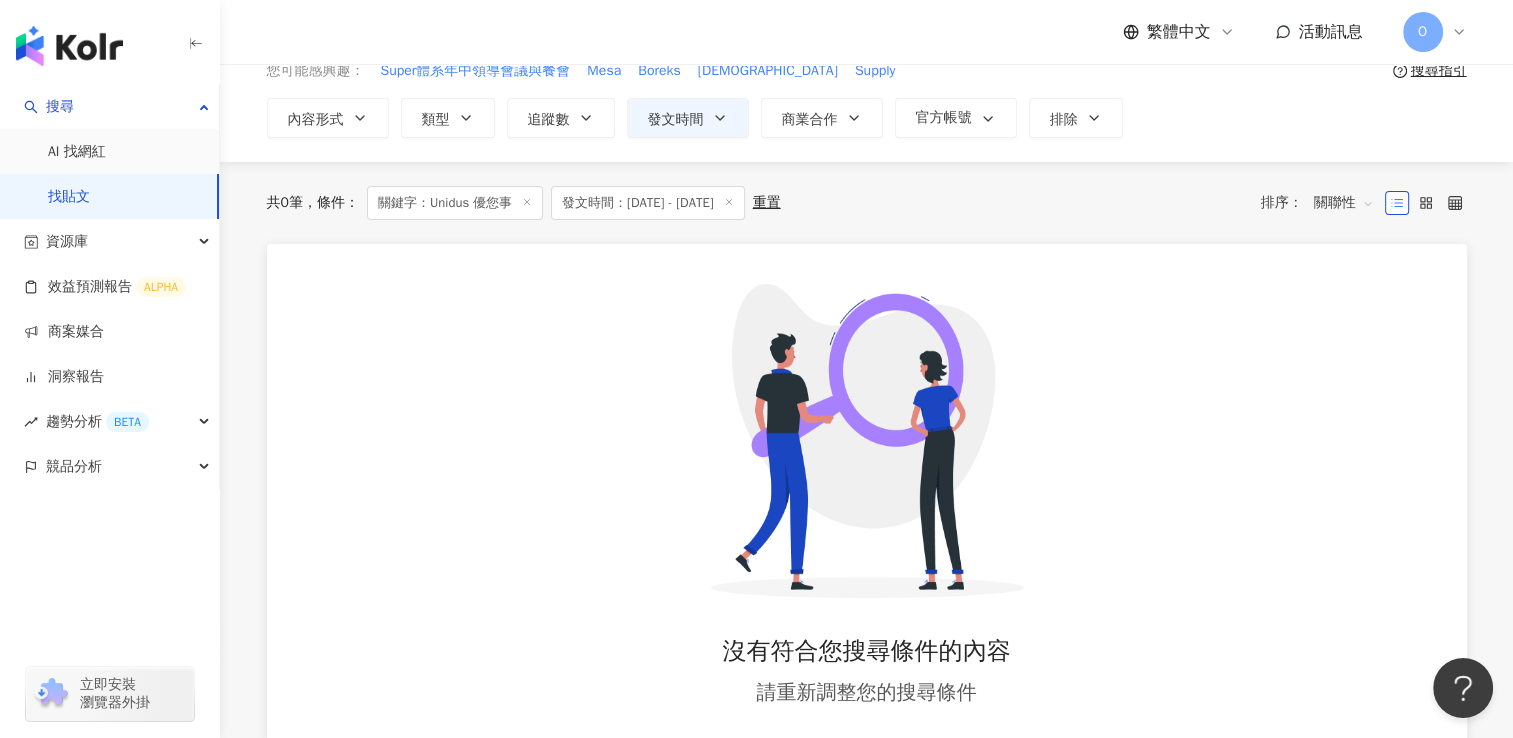 click 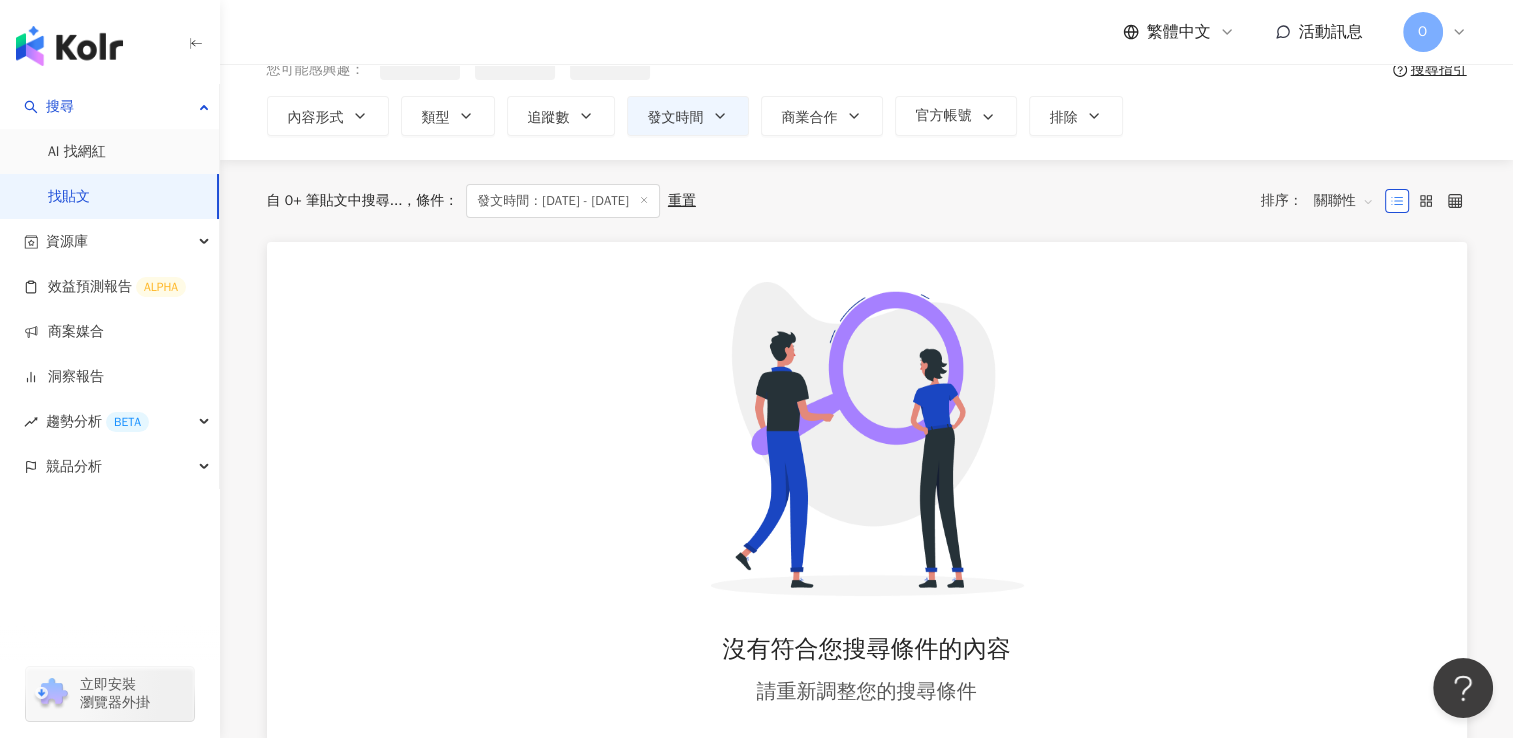 scroll, scrollTop: 0, scrollLeft: 0, axis: both 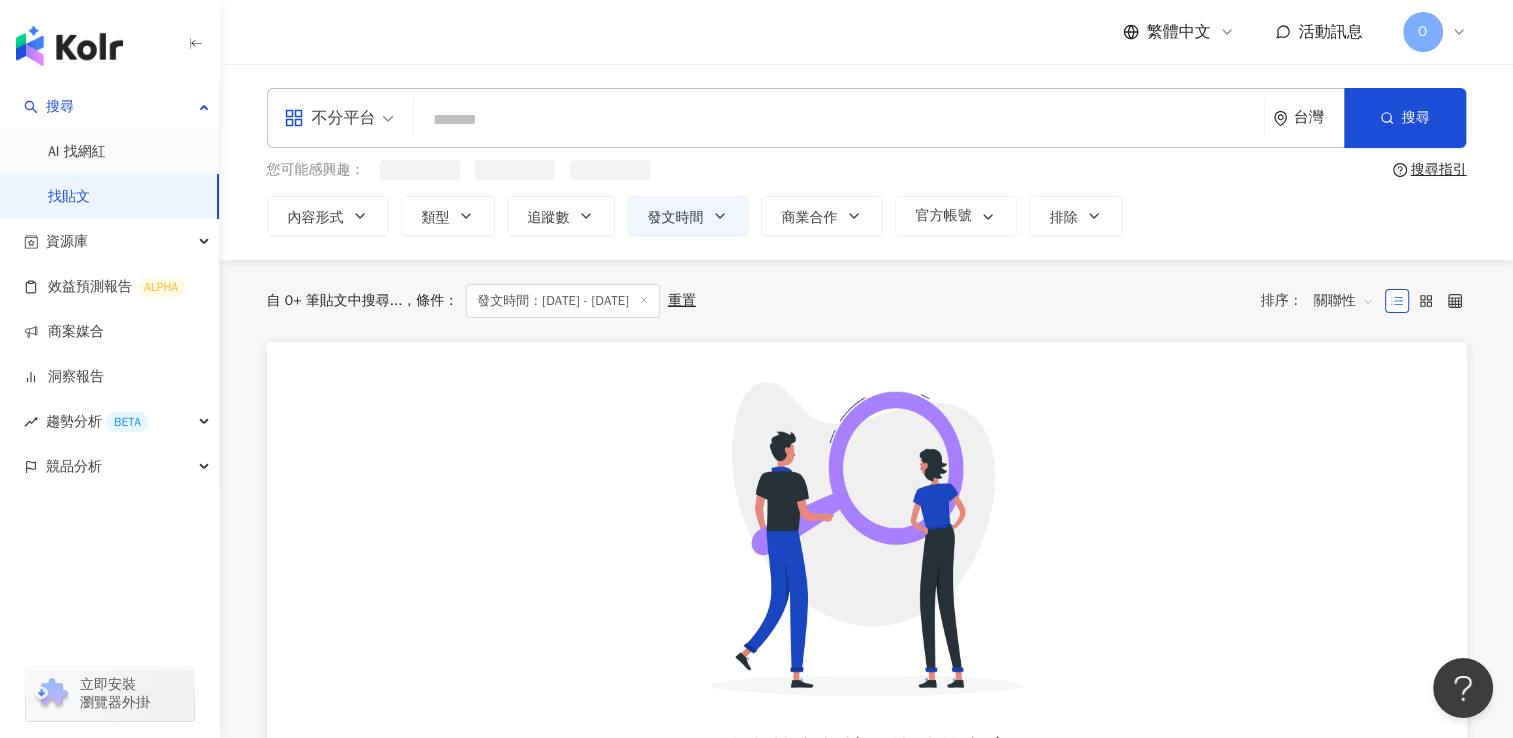 click at bounding box center [839, 119] 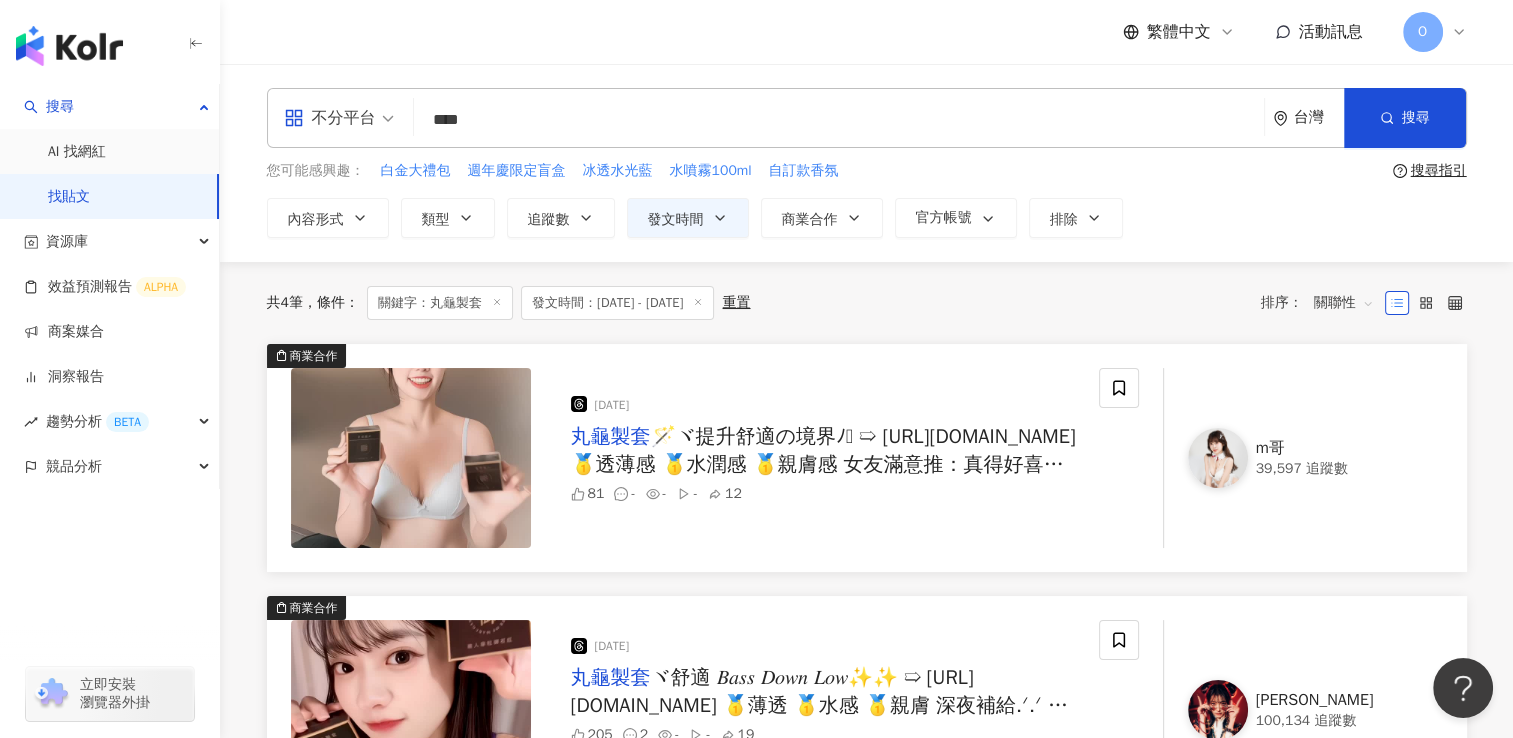 type on "****" 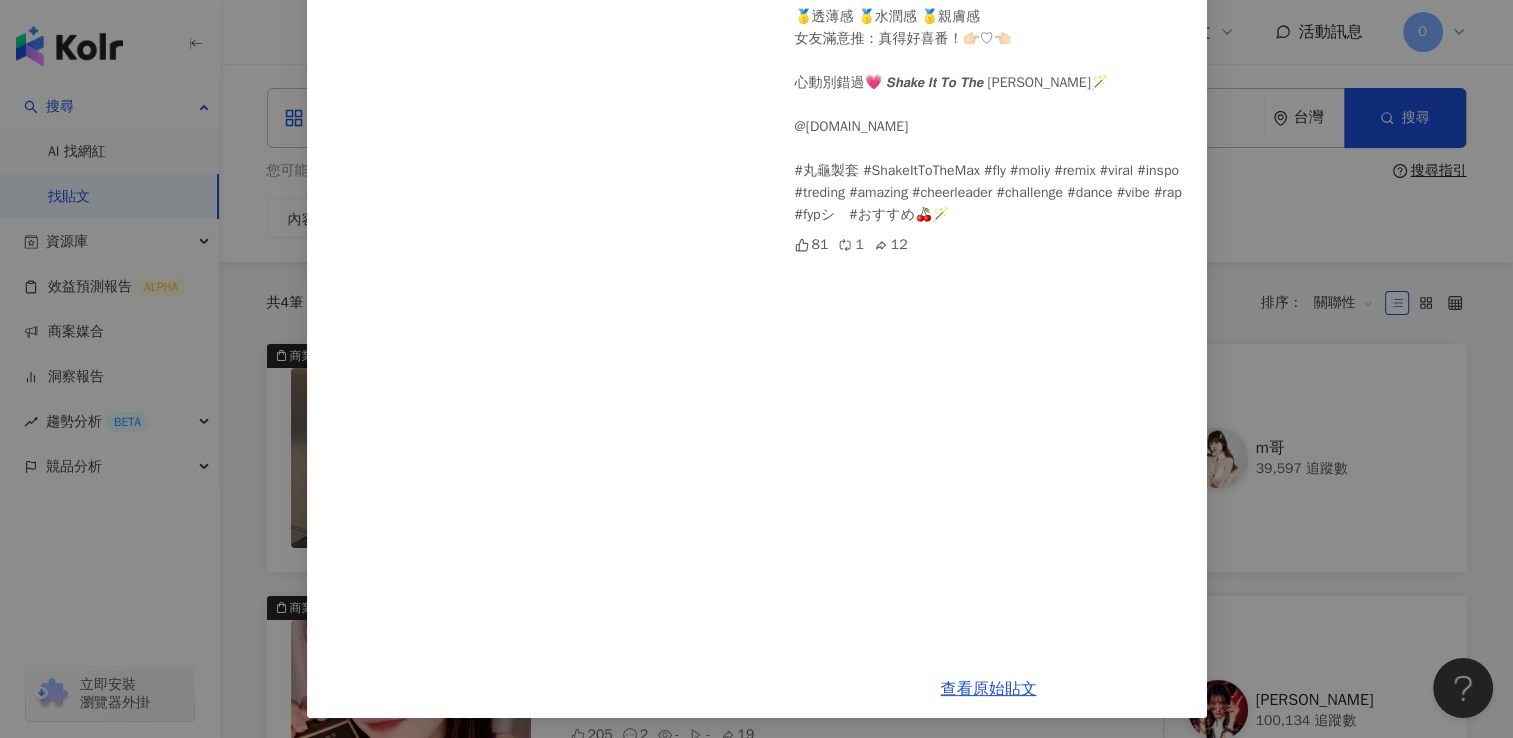 scroll, scrollTop: 270, scrollLeft: 0, axis: vertical 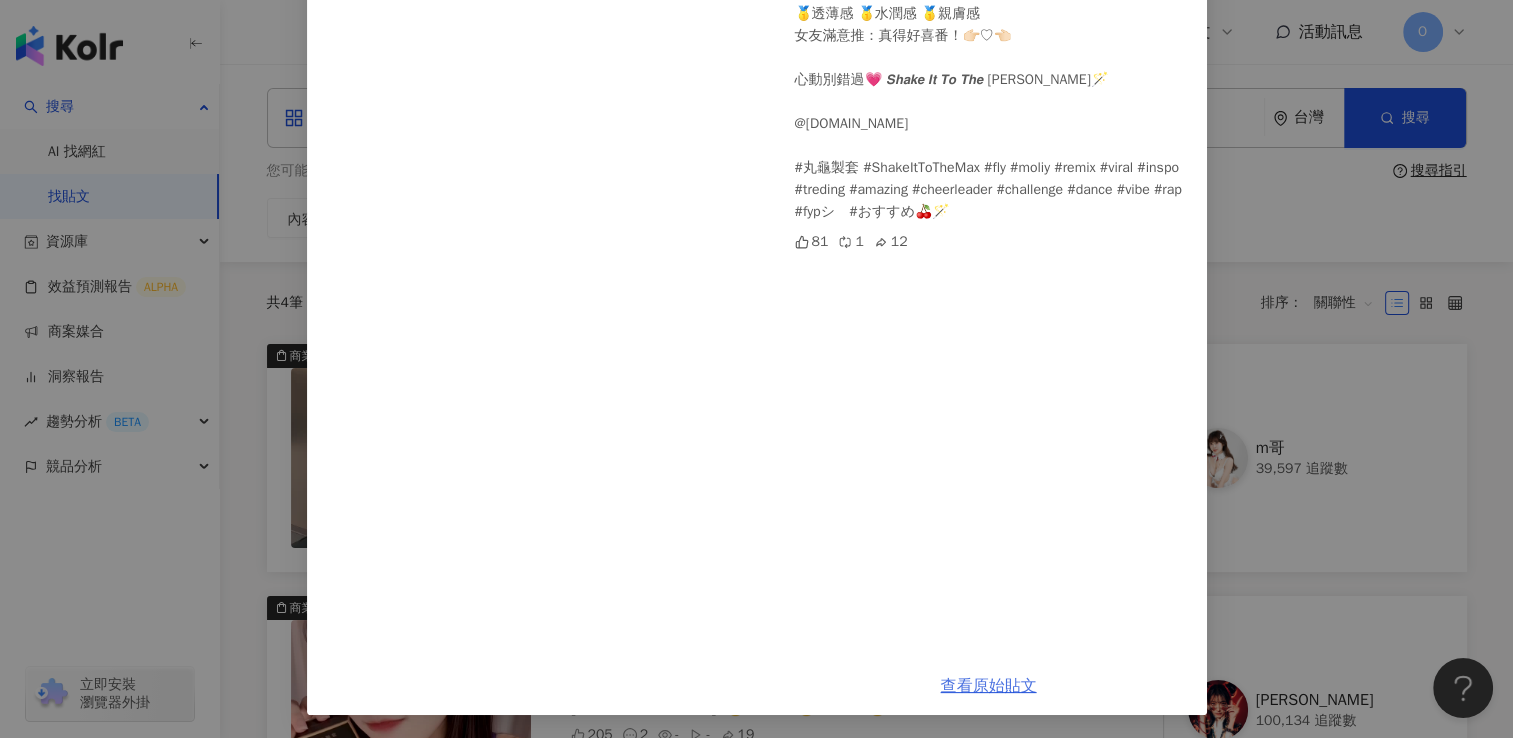 click on "查看原始貼文" at bounding box center (989, 686) 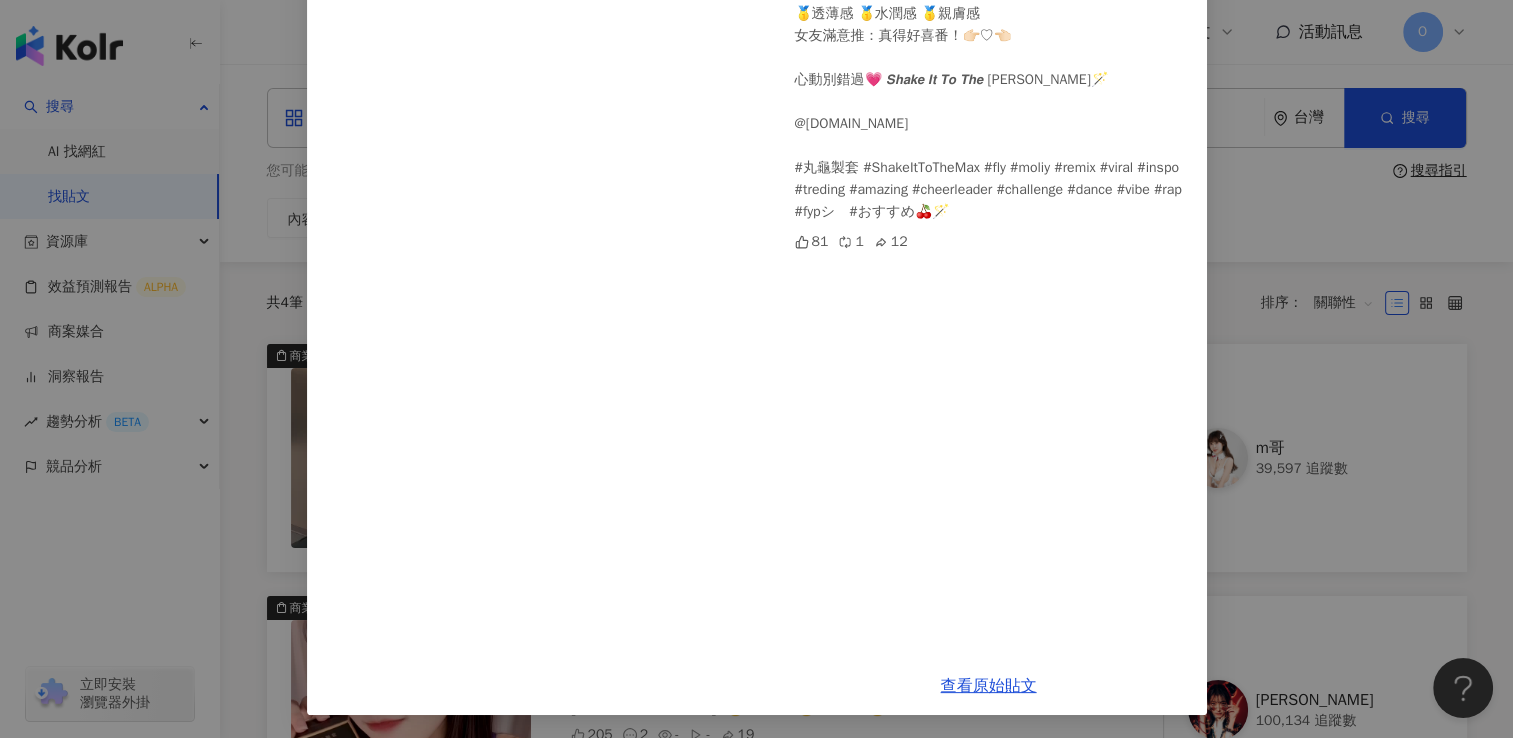 click on "m哥 [DATE] 丸龜製套🪄ヾ提升舒適の境界ﾉ🫶
➯ [URL][DOMAIN_NAME]
🥇透薄感 🥇水潤感 🥇親膚感
女友滿意推：真得好喜番！👉🏻♡👈🏻
心動別錯過💗 𝙎𝙝𝙖𝙠𝙚 𝙄𝙩 𝙏𝙤 𝙏𝙝𝙚 [PERSON_NAME]🪄
@[DOMAIN_NAME]
#丸龜製套 #ShakeItToTheMax #fly #moliy #remix #viral #inspo #treding #amazing #cheerleader #challenge #dance #vibe #rap #fypシ゚#おすすめ🍒🪄 81 1 12 查看原始貼文" at bounding box center (756, 369) 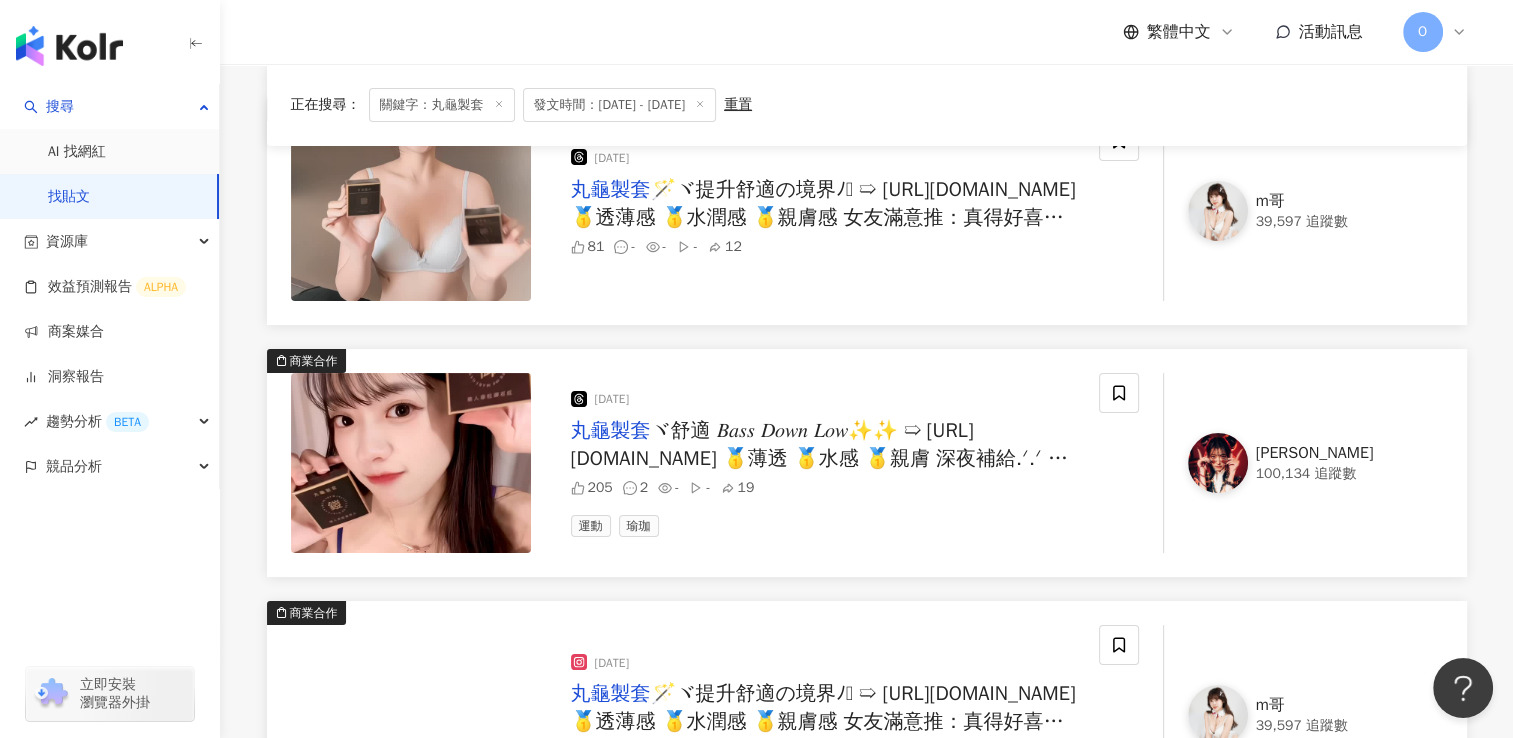 scroll, scrollTop: 200, scrollLeft: 0, axis: vertical 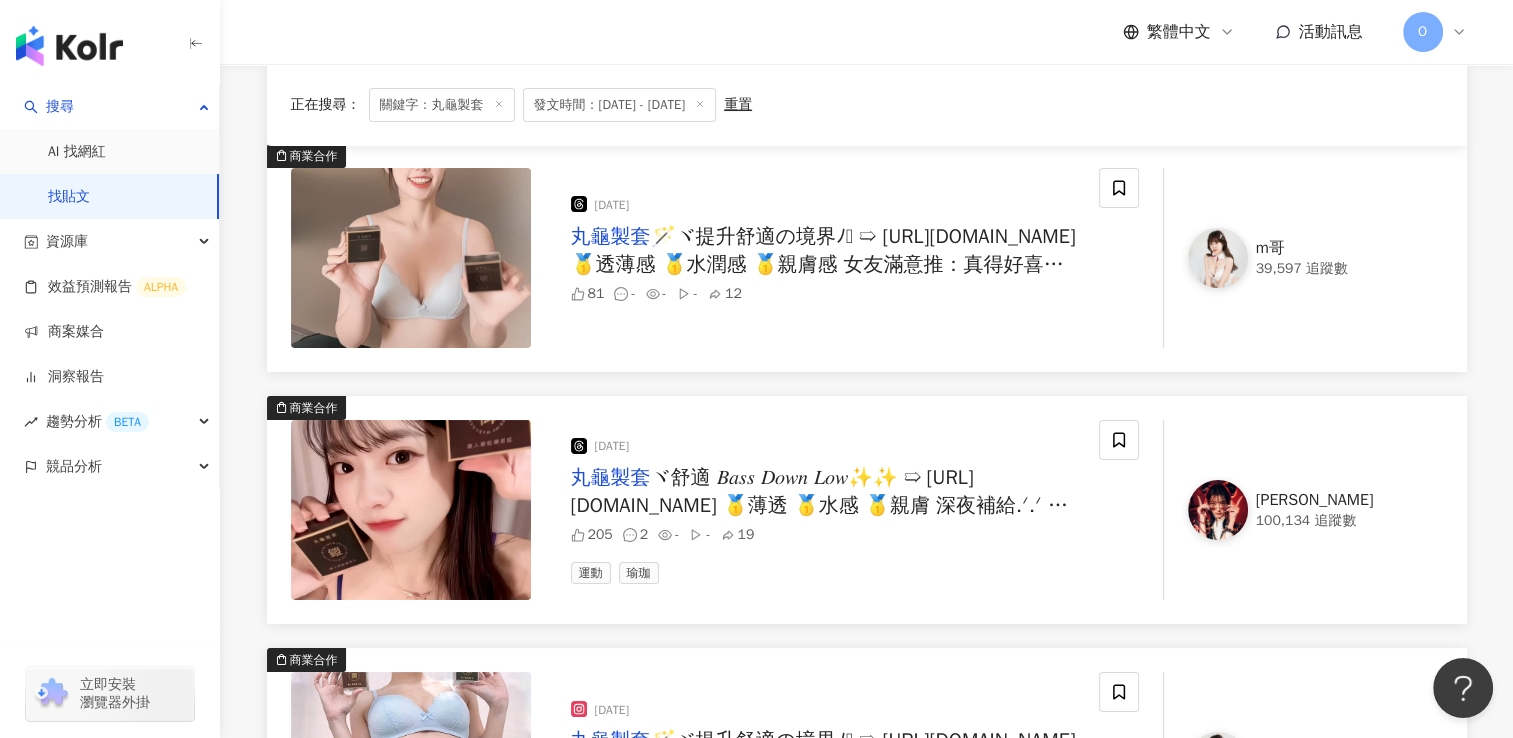 click on "205 2 - - 19" at bounding box center (827, 535) 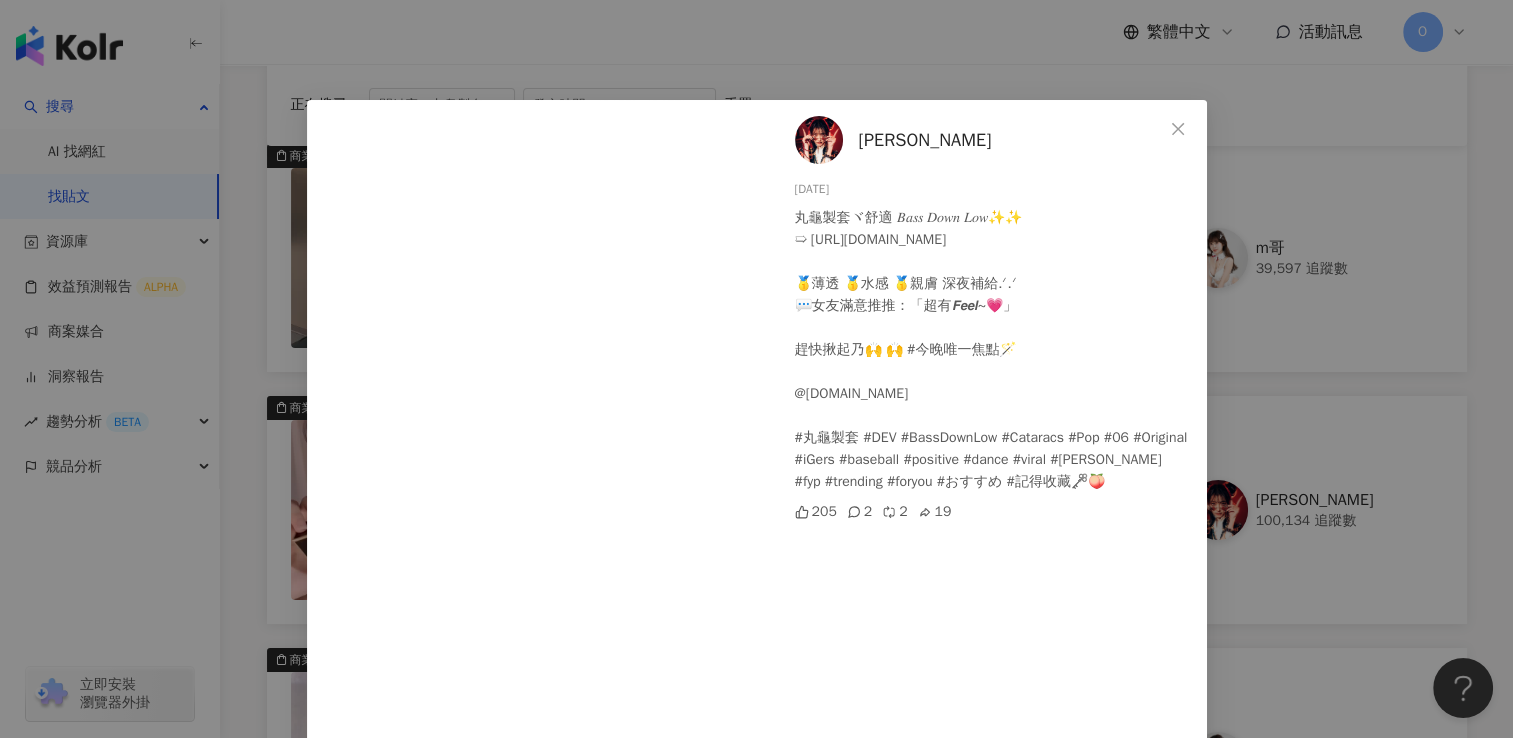 click on "[PERSON_NAME][DATE] 丸龜製套ヾ舒適 𝐵𝑎𝑠𝑠 𝐷𝑜𝑤𝑛 𝐿𝑜𝑤✨✨
➯ [URL][DOMAIN_NAME]
🥇薄透 🥇水感 🥇親膚 深夜補給.ᐟ.ᐟ
💬女友滿意推推：「超有𝙁𝙚𝙚𝙡~💗」
趕快揪起乃🙌 🙌 #今晚唯一焦點🪄
@[DOMAIN_NAME]
#丸龜製套 #DEV #BassDownLow #Cataracs #Pop #06 #Original #iGers #baseball #positive #dance #viral #[PERSON_NAME] #fyp #trending #foryou #おすすめ #記得收藏🗝️🍑 205 2 2 19 查看原始貼文" at bounding box center (989, 554) 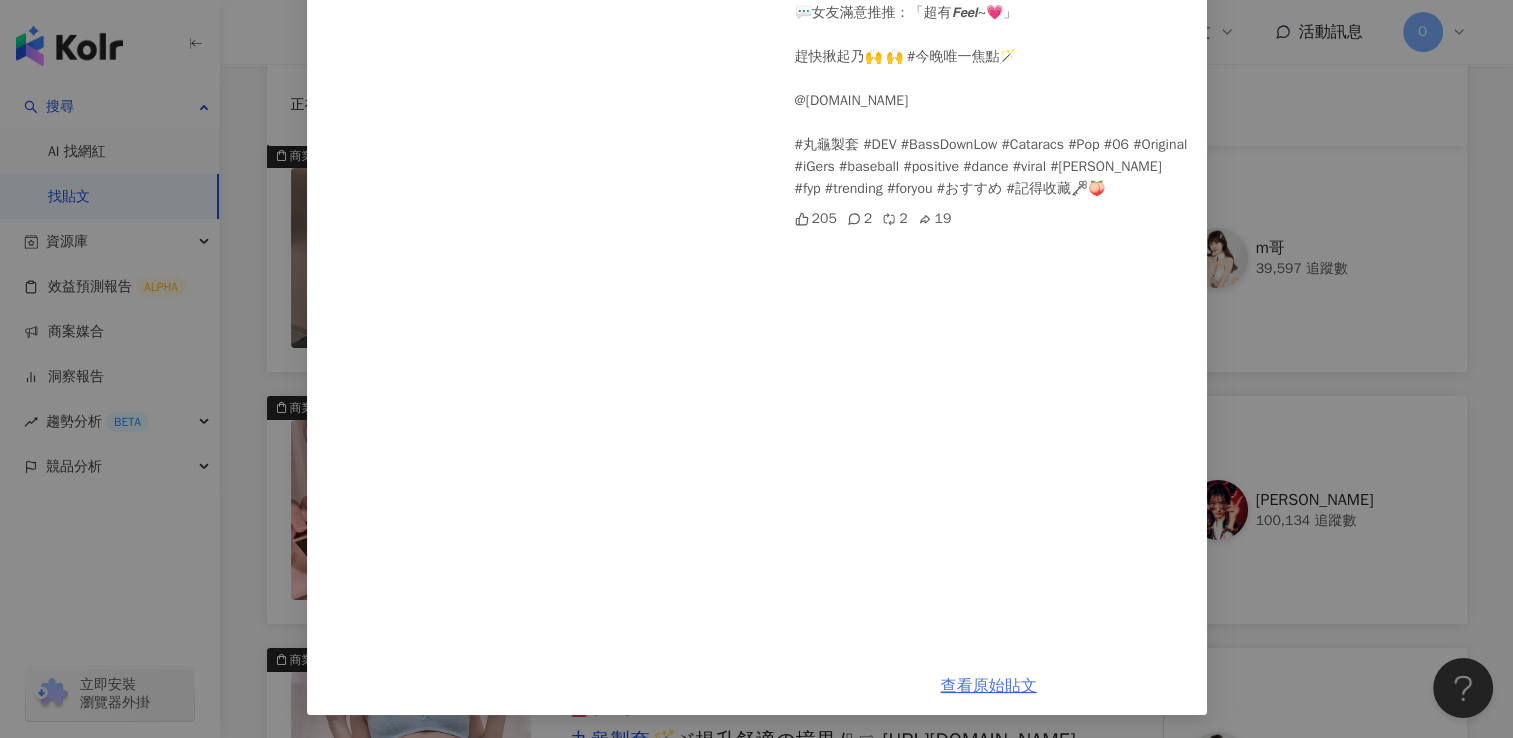 click on "查看原始貼文" at bounding box center (989, 686) 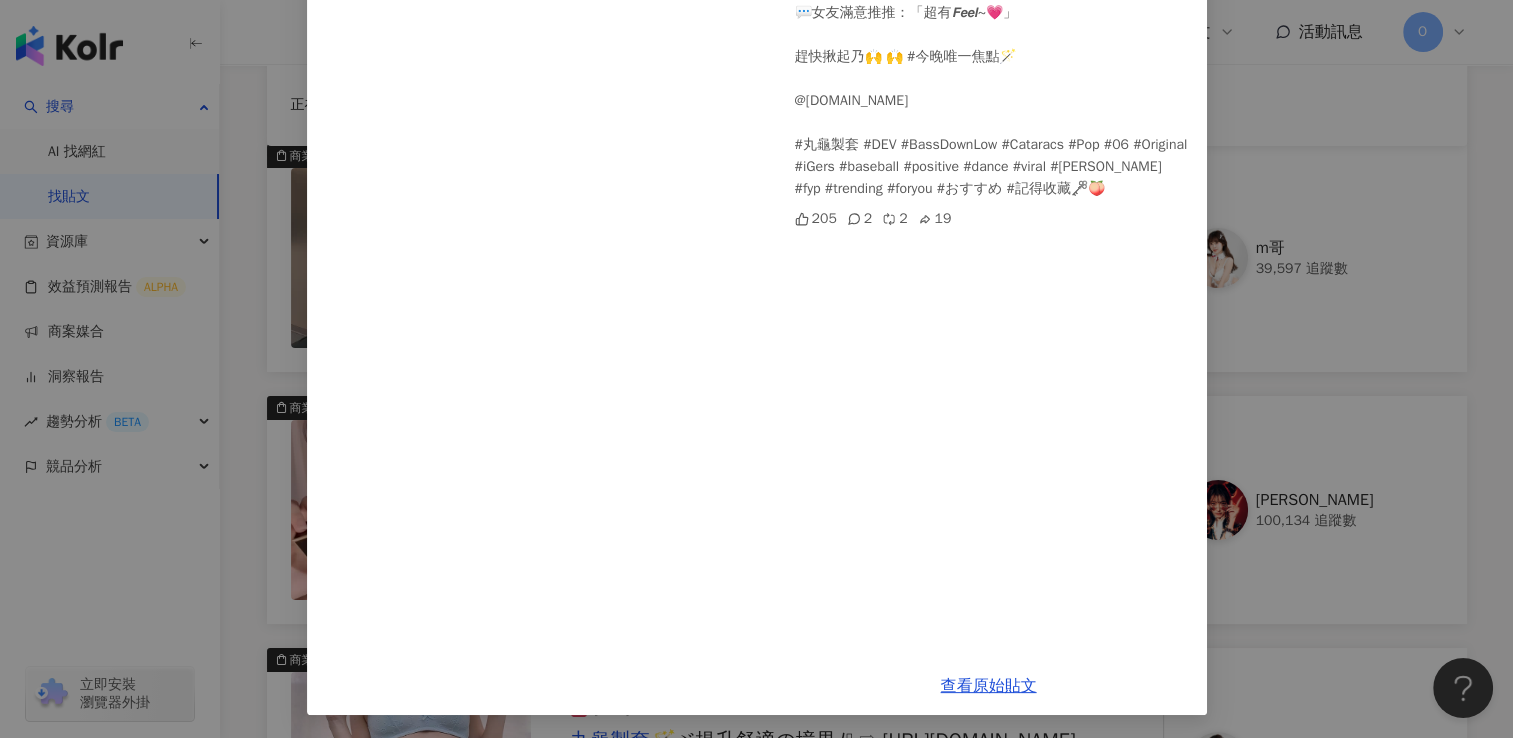 click on "[PERSON_NAME][DATE] 丸龜製套ヾ舒適 𝐵𝑎𝑠𝑠 𝐷𝑜𝑤𝑛 𝐿𝑜𝑤✨✨
➯ [URL][DOMAIN_NAME]
🥇薄透 🥇水感 🥇親膚 深夜補給.ᐟ.ᐟ
💬女友滿意推推：「超有𝙁𝙚𝙚𝙡~💗」
趕快揪起乃🙌 🙌 #今晚唯一焦點🪄
@[DOMAIN_NAME]
#丸龜製套 #DEV #BassDownLow #Cataracs #Pop #06 #Original #iGers #baseball #positive #dance #viral #[PERSON_NAME] #fyp #trending #foryou #おすすめ #記得收藏🗝️🍑 205 2 2 19 查看原始貼文" at bounding box center (756, 369) 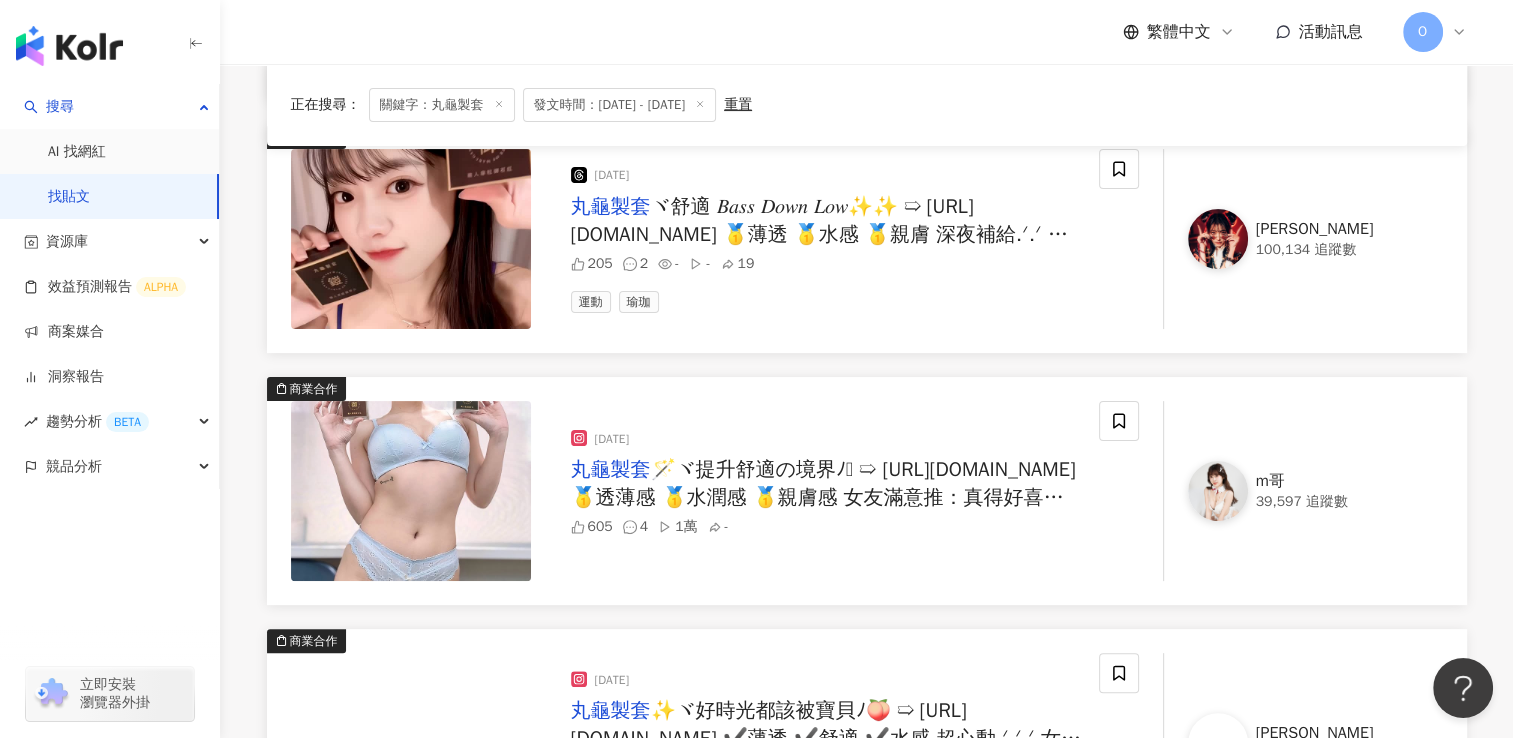scroll, scrollTop: 500, scrollLeft: 0, axis: vertical 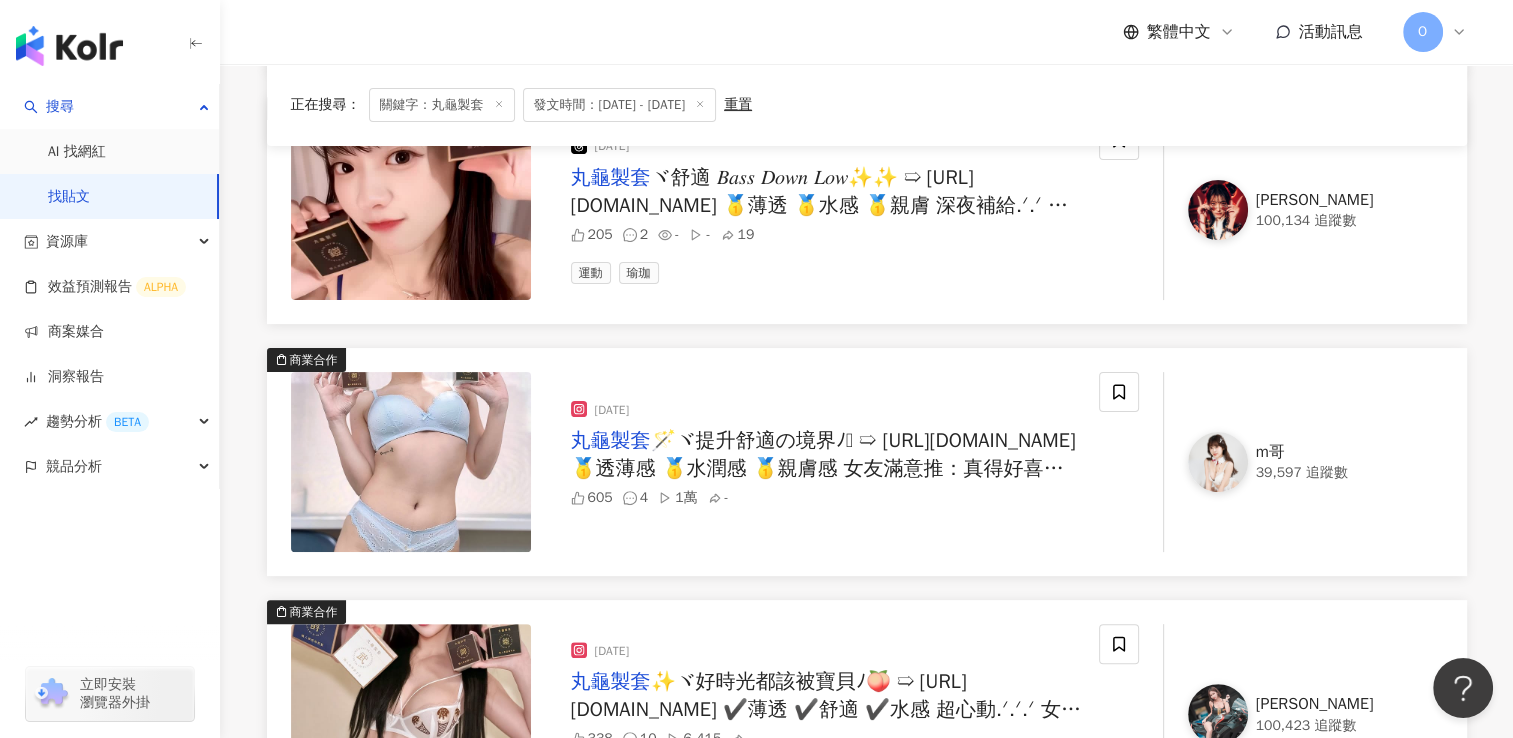click on "🪄ヾ提升舒適の境界ﾉ🫶
➯ [URL][DOMAIN_NAME]
🥇透薄感 🥇水潤感 🥇親膚感
女友滿意推：真得好喜番！👉🏻♡👈🏻
心動別錯過💗 𝙎𝙝𝙖𝙠𝙚 𝙄𝙩 𝙏𝙤 𝙏𝙝𝙚 [PERSON_NAME]🪄
@[DOMAIN_NAME]
#" at bounding box center [823, 482] 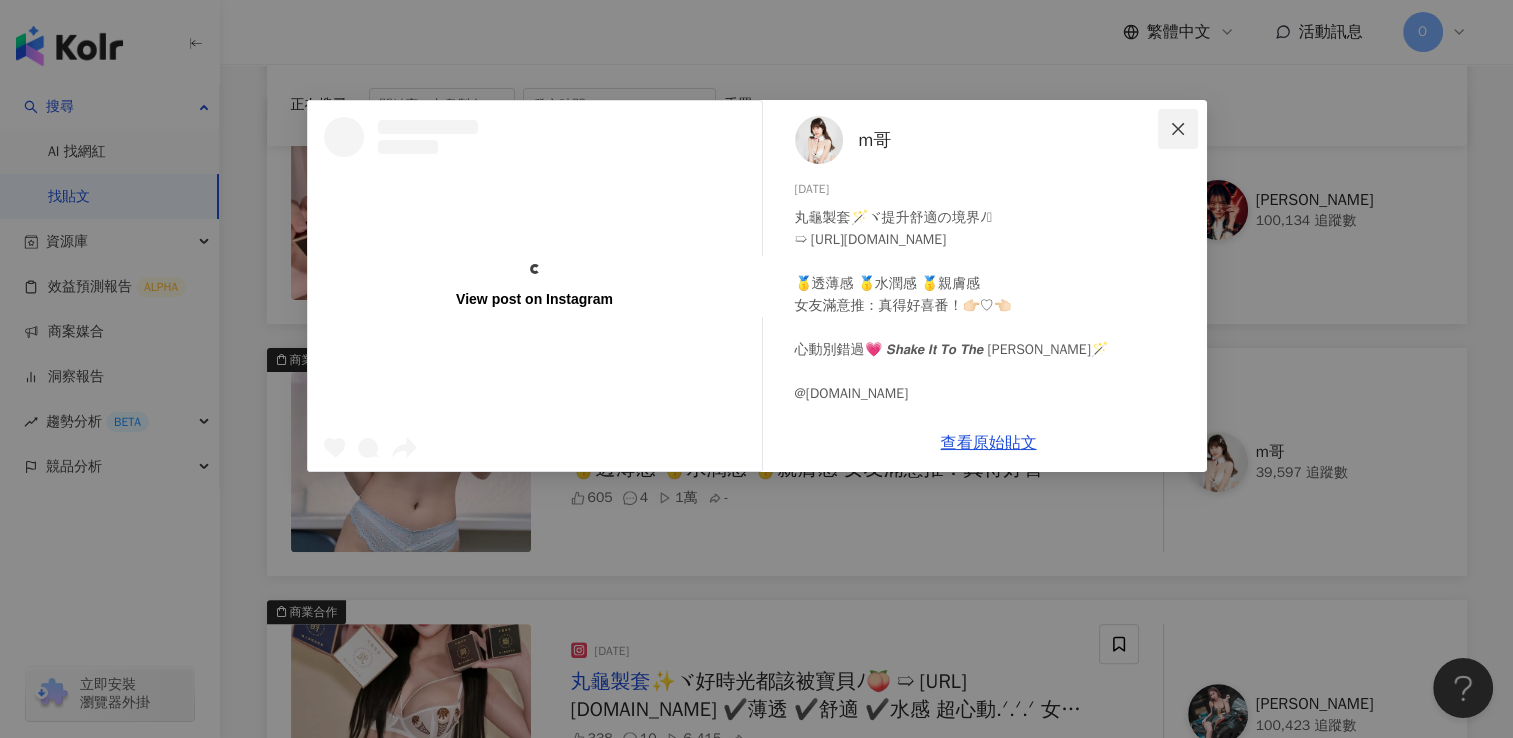 click 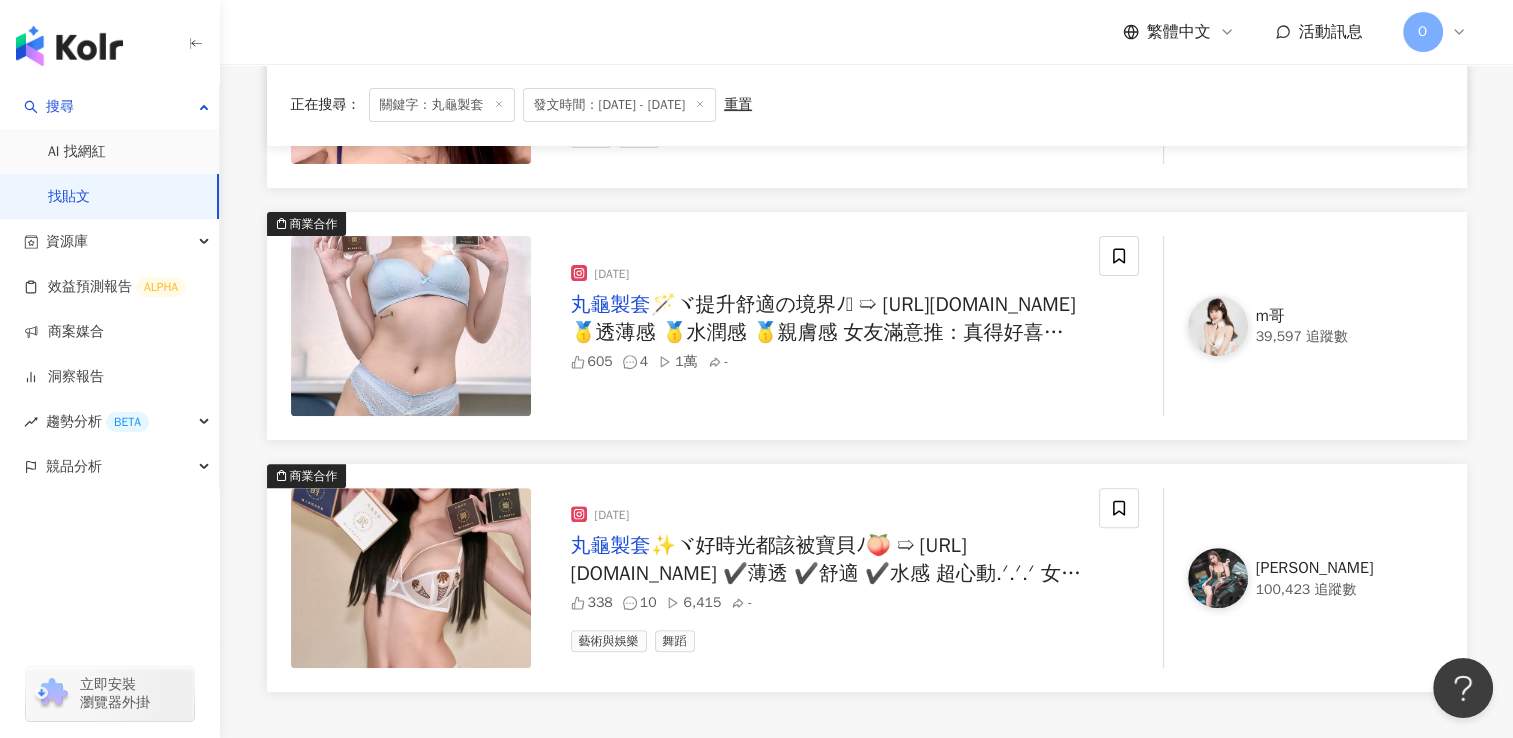 scroll, scrollTop: 700, scrollLeft: 0, axis: vertical 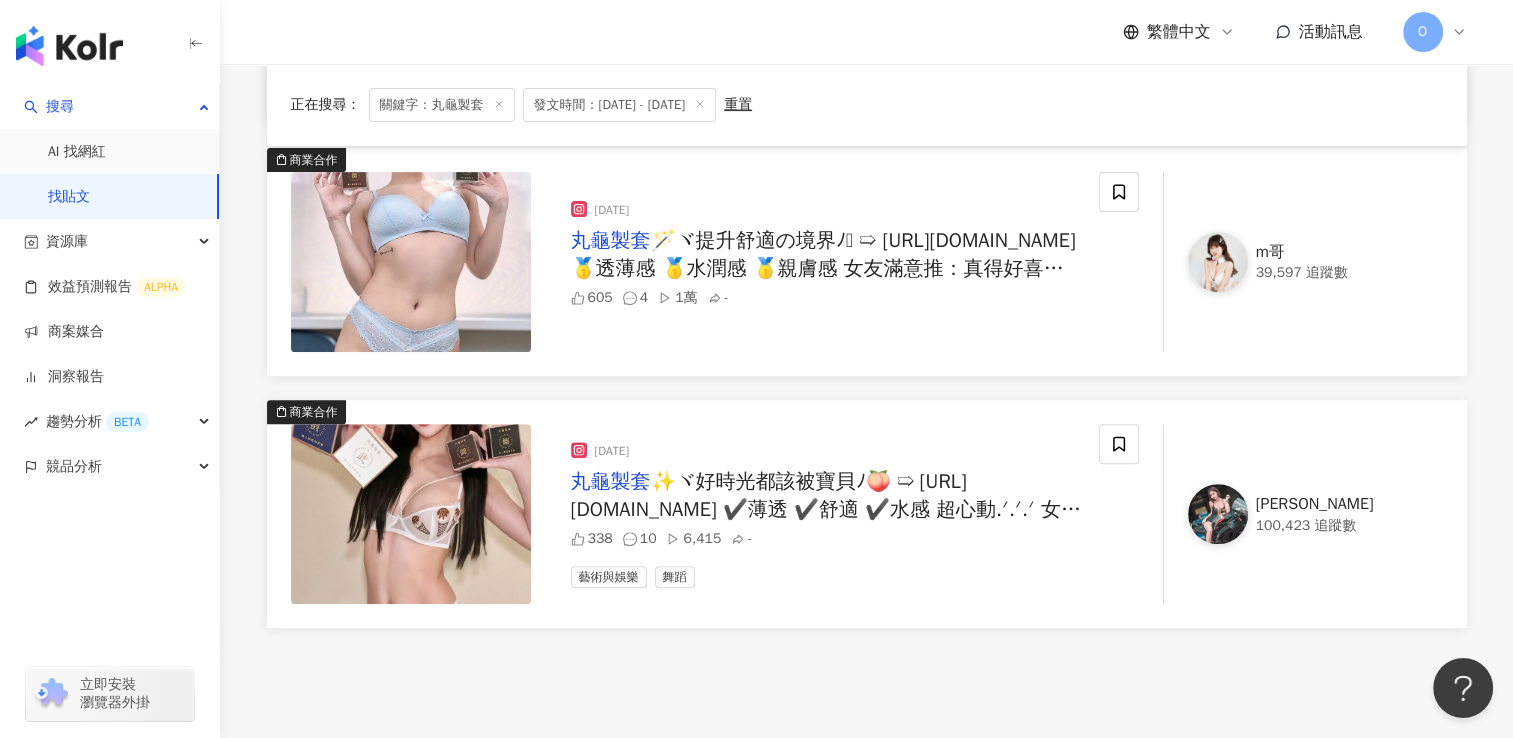 click on "✨ヾ好時光都該被寶貝ﾉ🍑
➯ [URL][DOMAIN_NAME]
✔️薄透 ✔️舒適 ✔️水感 超心動.ᐟ.ᐟ.ᐟ
女友心中の𝑪位📣⁾⁾「超有𝙁𝙚𝙚𝙡~💗」
一起嗨翻不停歇🪄 #今晚唯一焦點🤍
@[DOMAIN_NAME]
#" at bounding box center (826, 523) 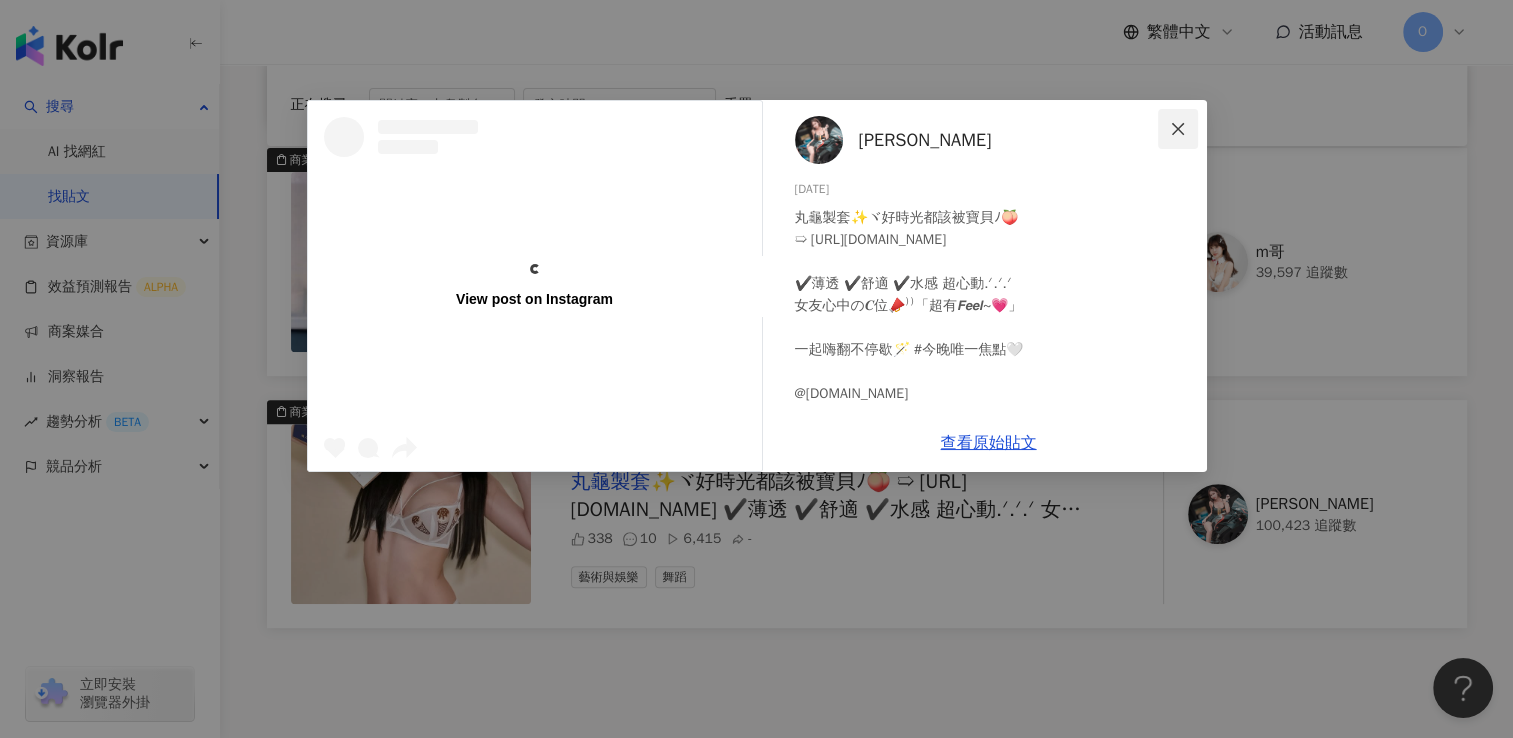 click 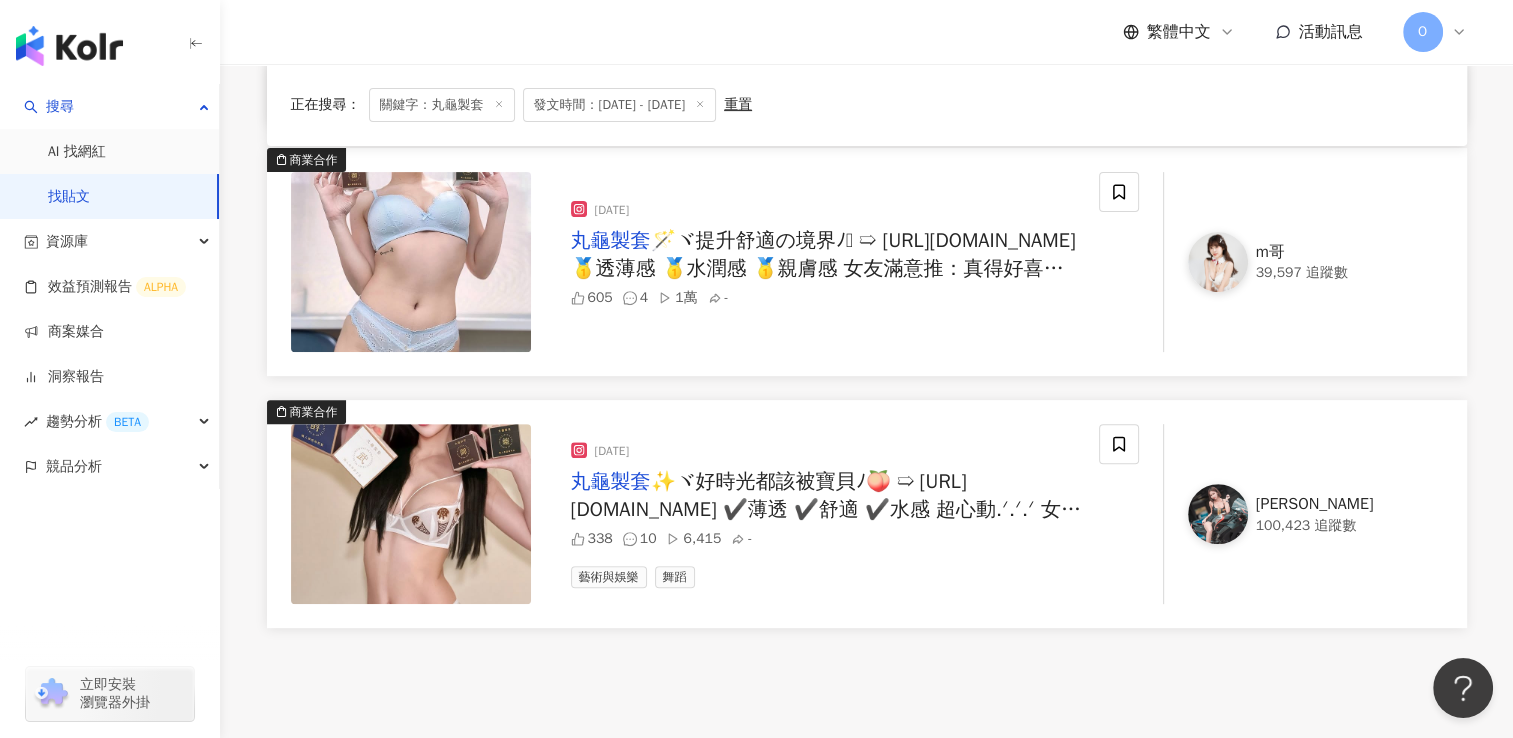 click on "O" at bounding box center (1422, 32) 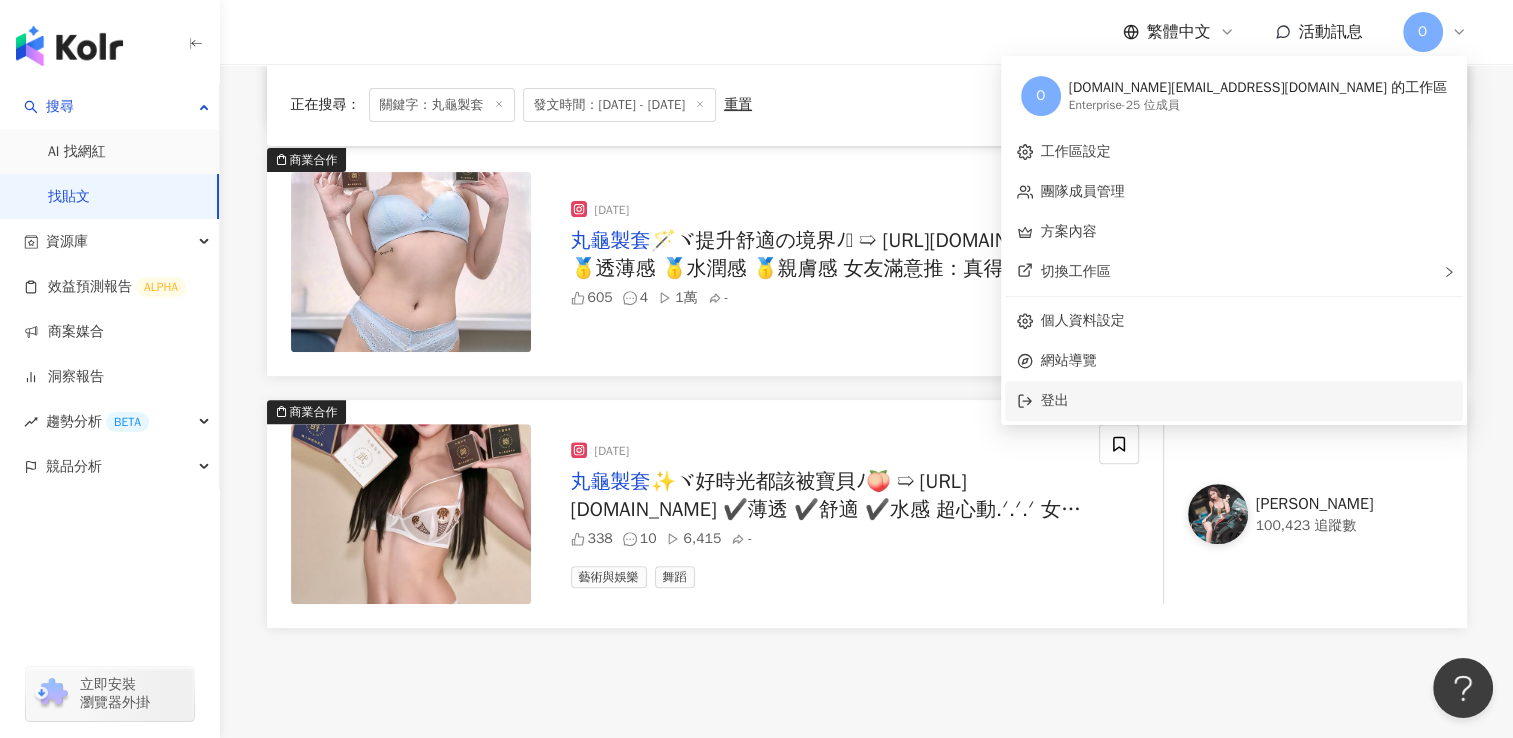 click on "登出" at bounding box center [1055, 400] 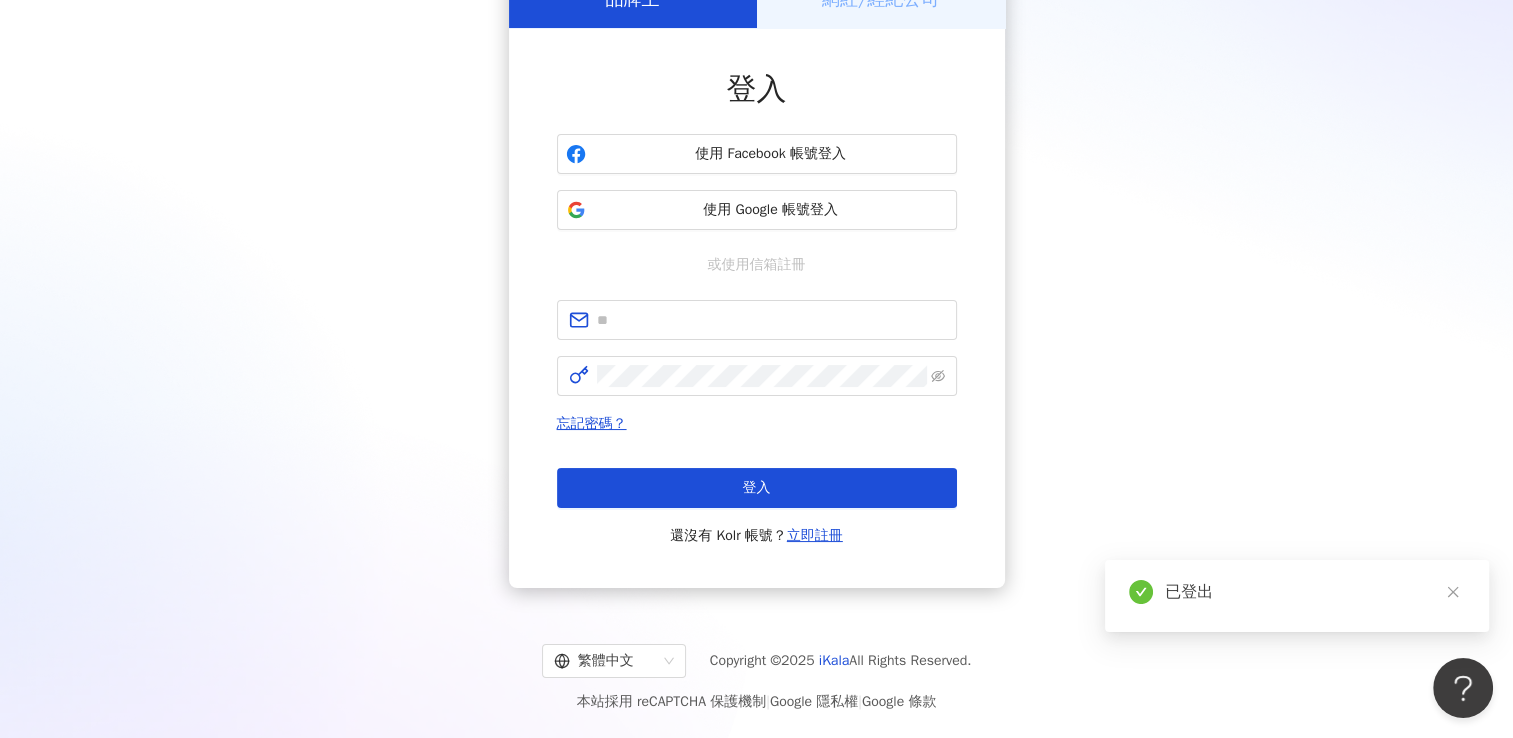scroll, scrollTop: 0, scrollLeft: 0, axis: both 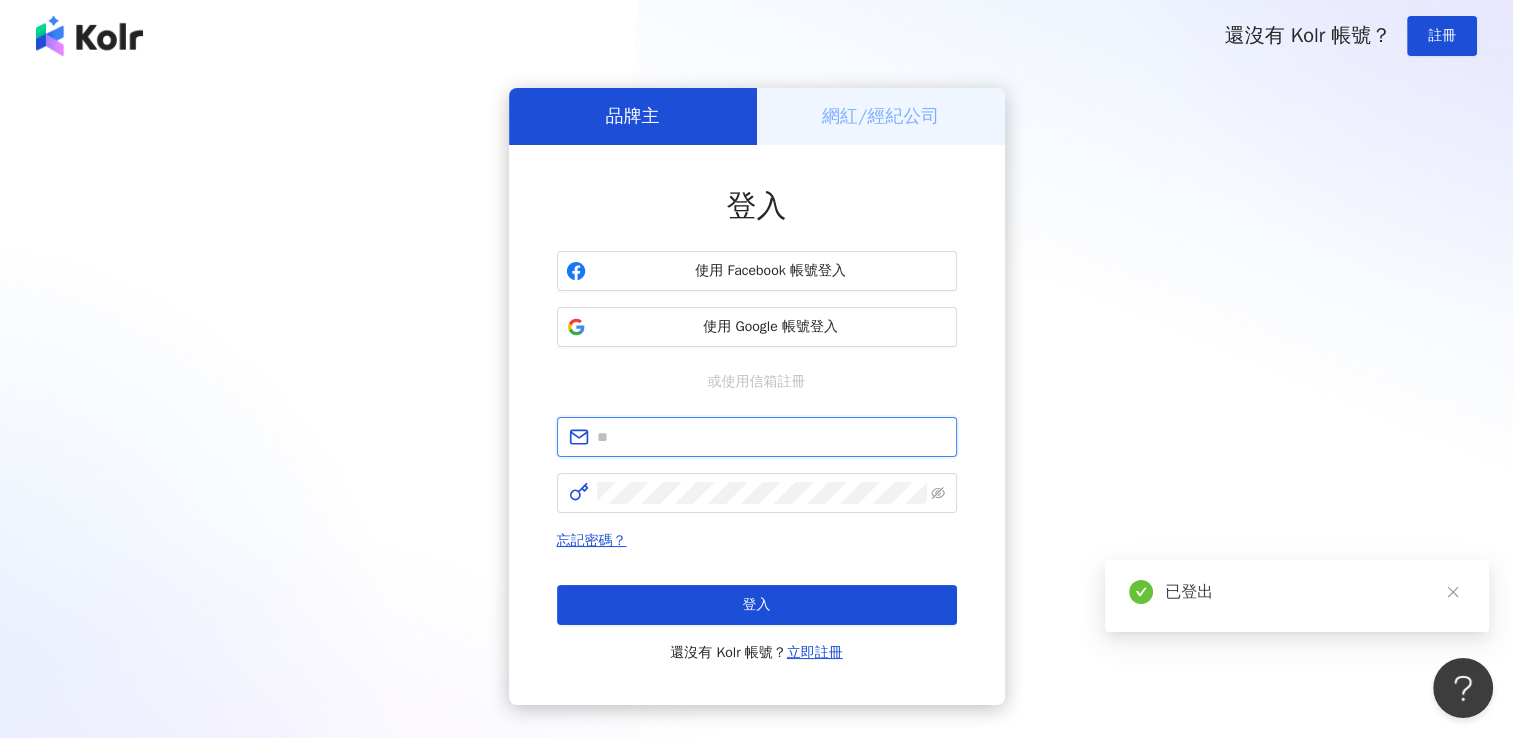 type on "**********" 